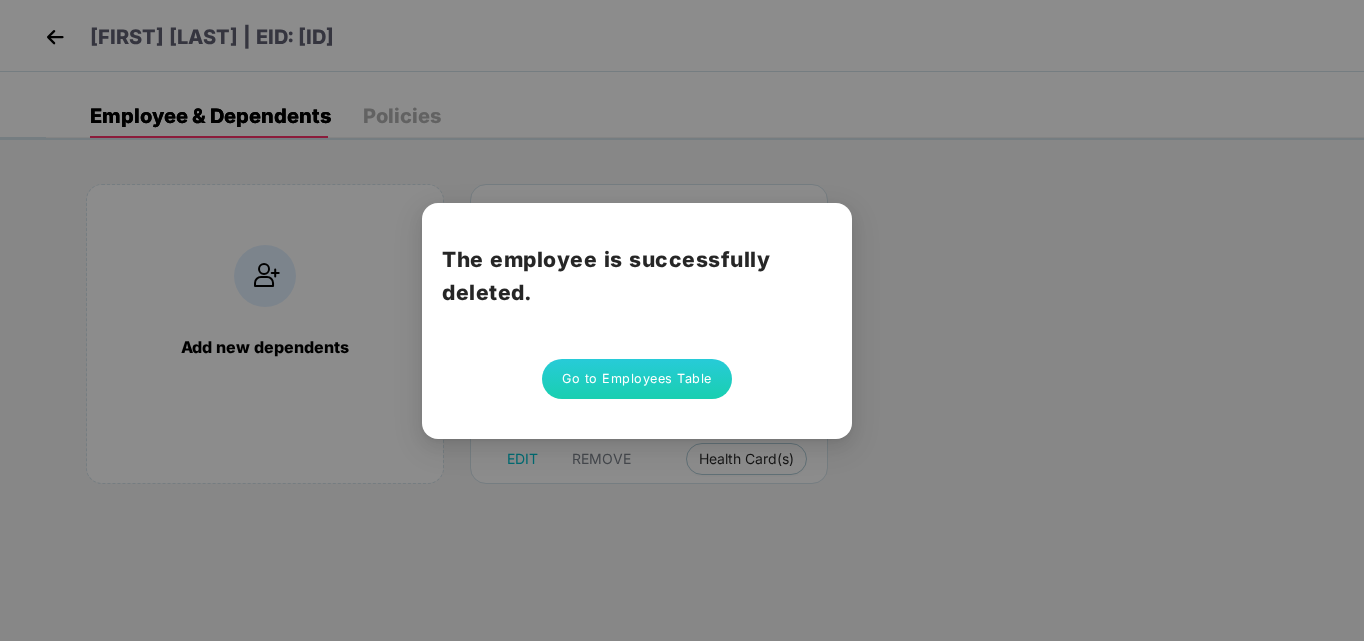 scroll, scrollTop: 0, scrollLeft: 0, axis: both 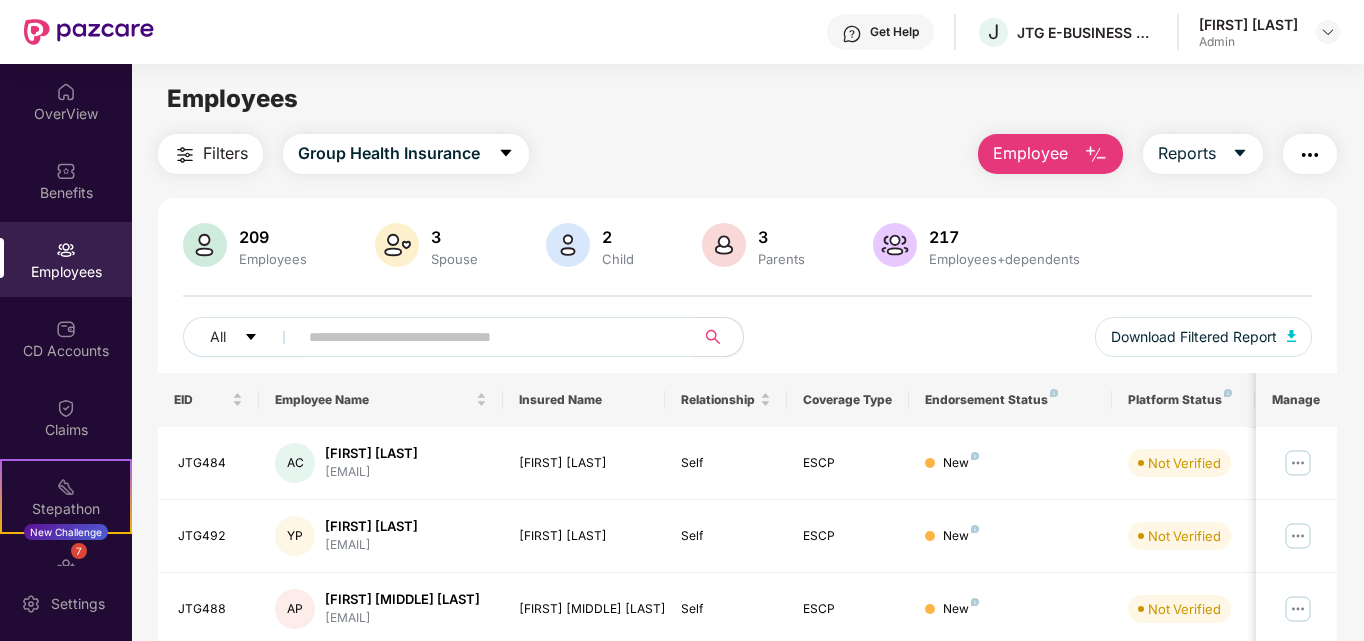 click on "Employee" at bounding box center (1030, 153) 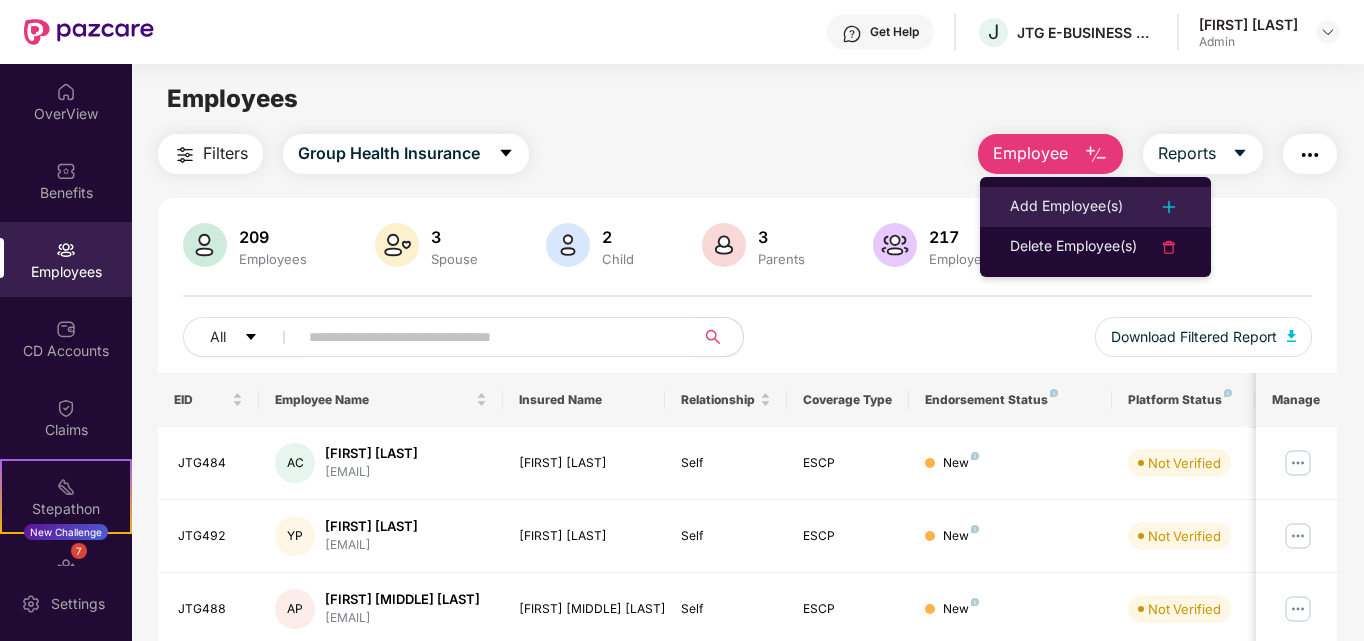 click on "Add Employee(s)" at bounding box center [1066, 207] 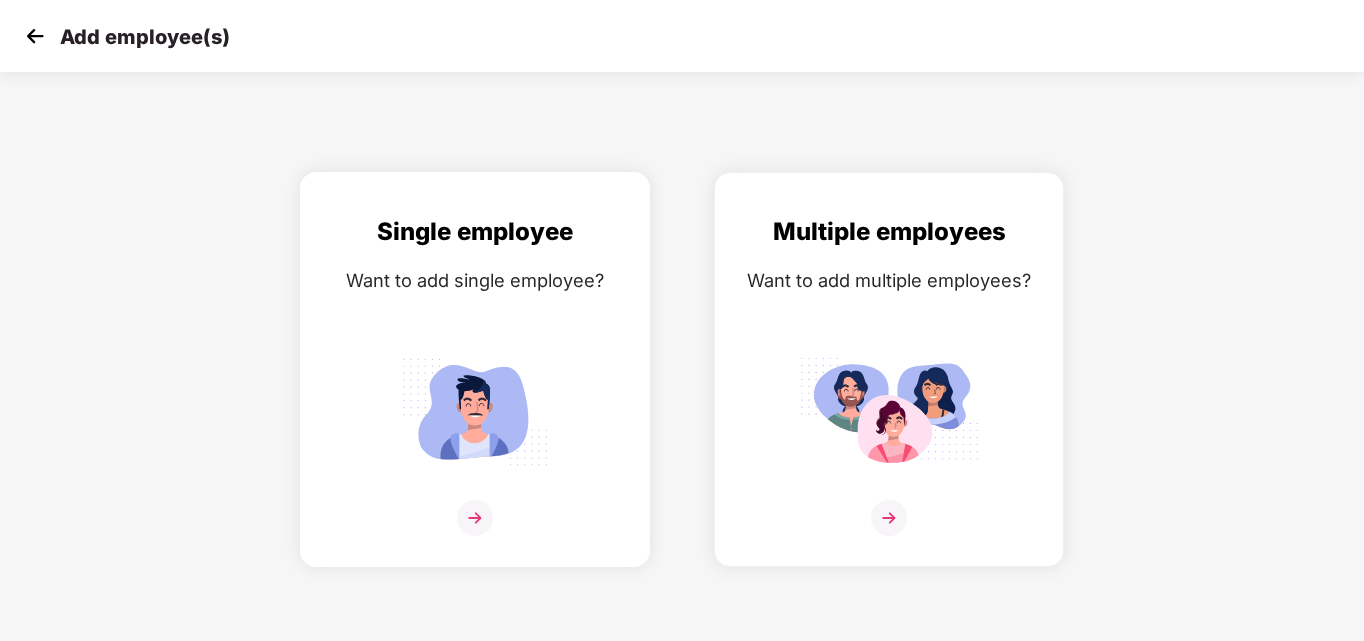 click at bounding box center (475, 411) 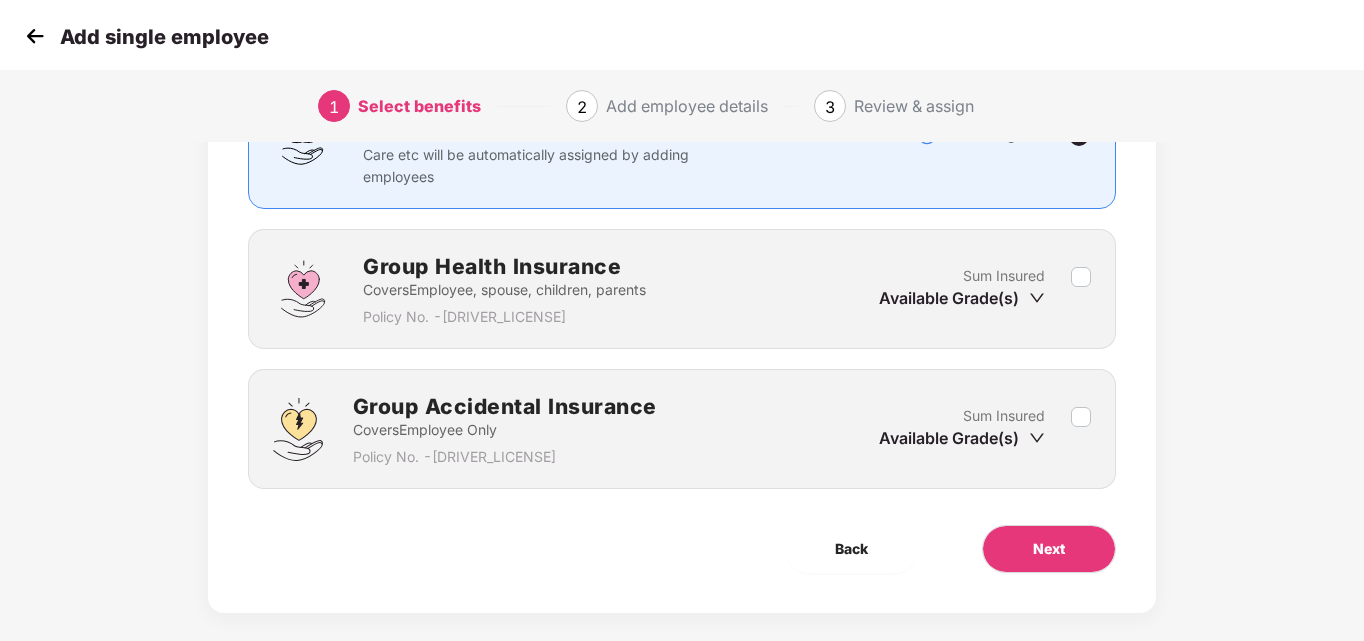 scroll, scrollTop: 232, scrollLeft: 0, axis: vertical 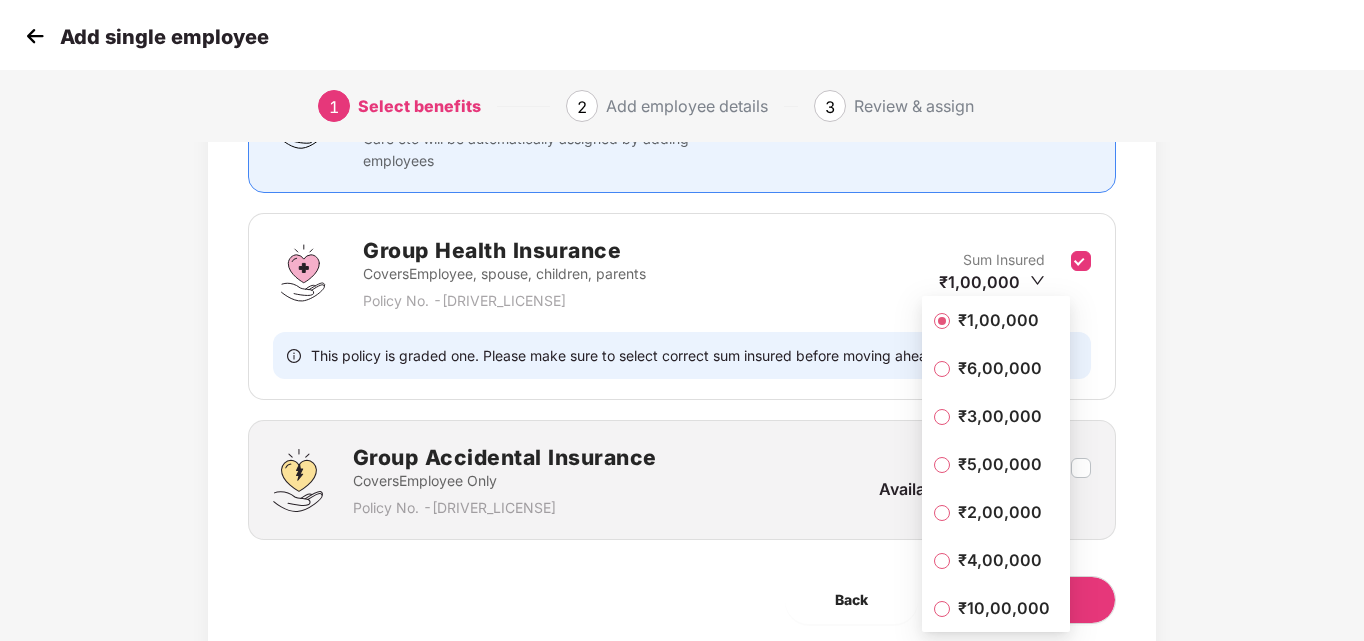 click on "₹1,00,000" at bounding box center [998, 320] 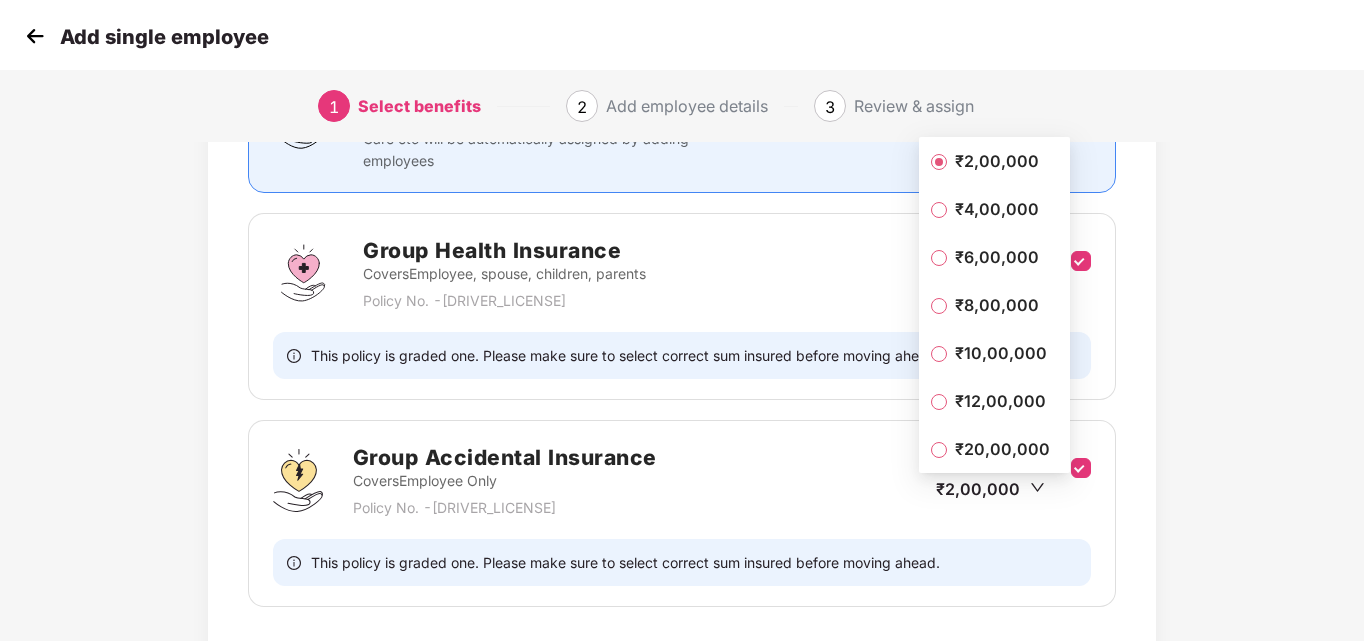 click on "₹2,00,000" at bounding box center [997, 161] 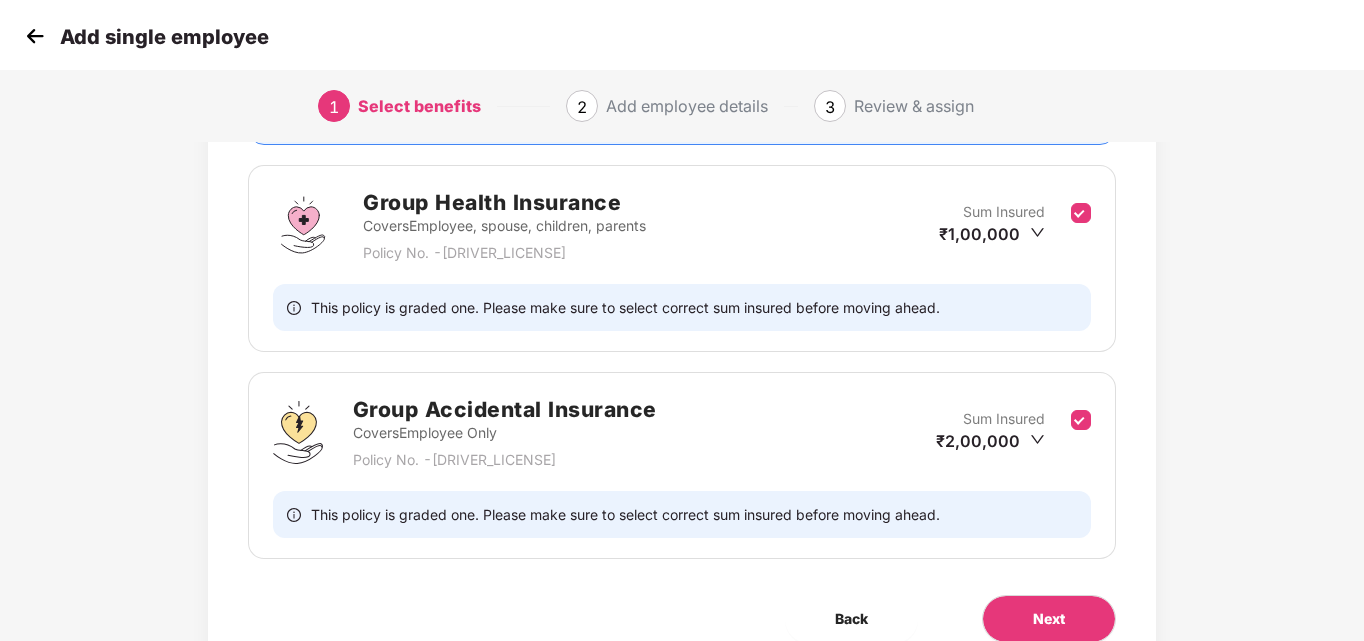 scroll, scrollTop: 372, scrollLeft: 0, axis: vertical 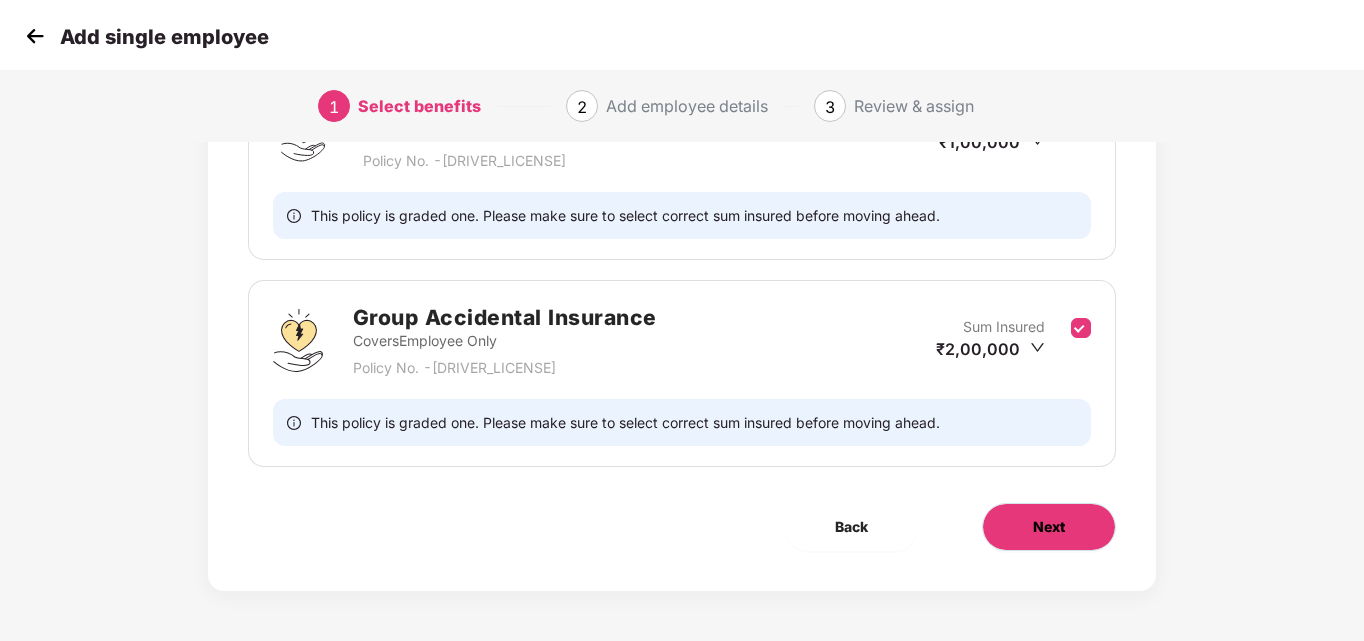 click on "Next" at bounding box center [1049, 527] 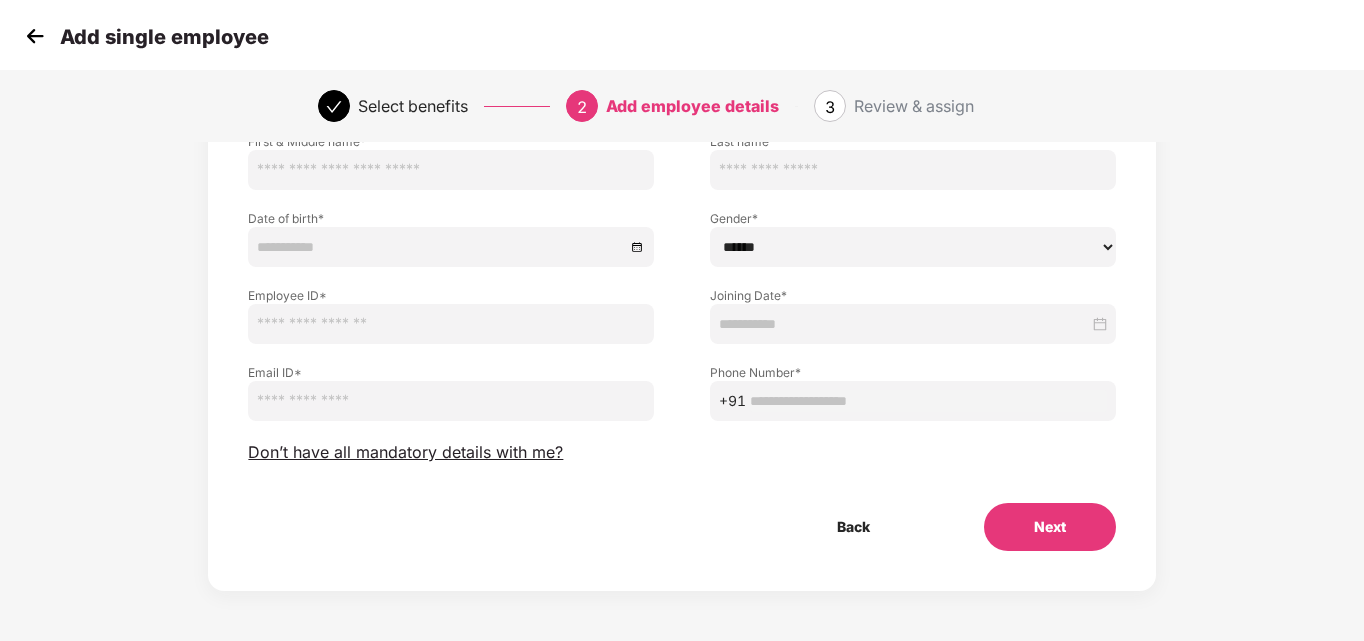 scroll, scrollTop: 0, scrollLeft: 0, axis: both 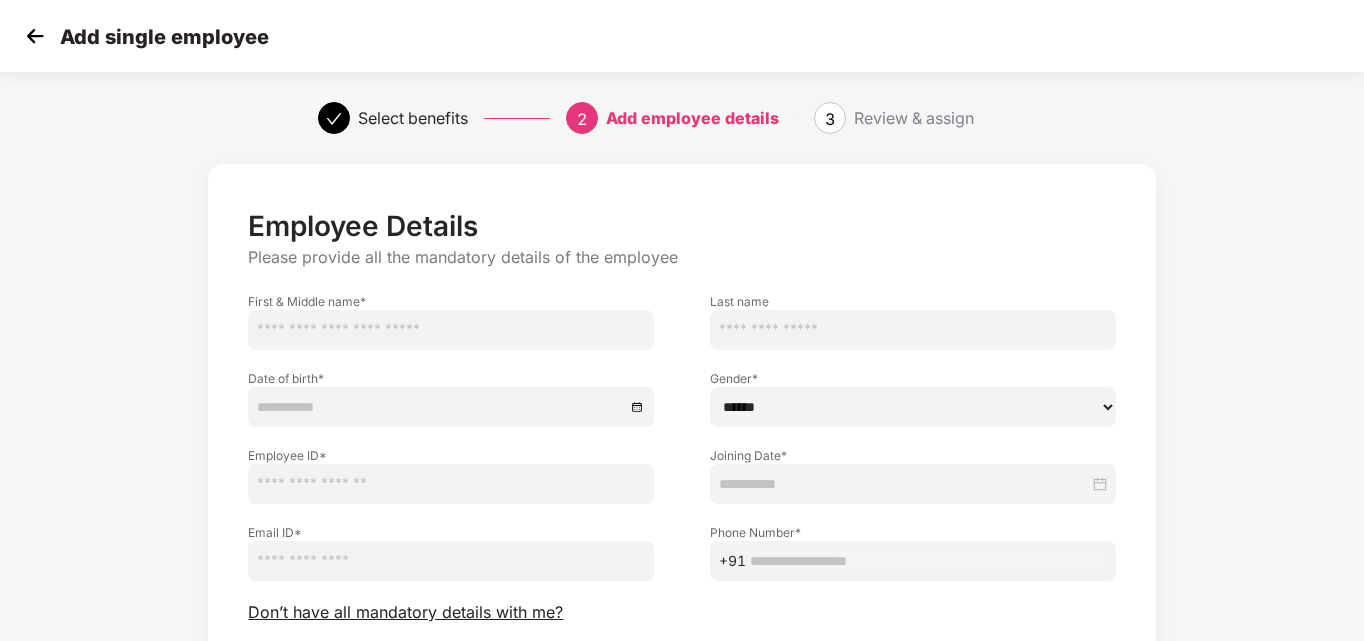 click at bounding box center [451, 330] 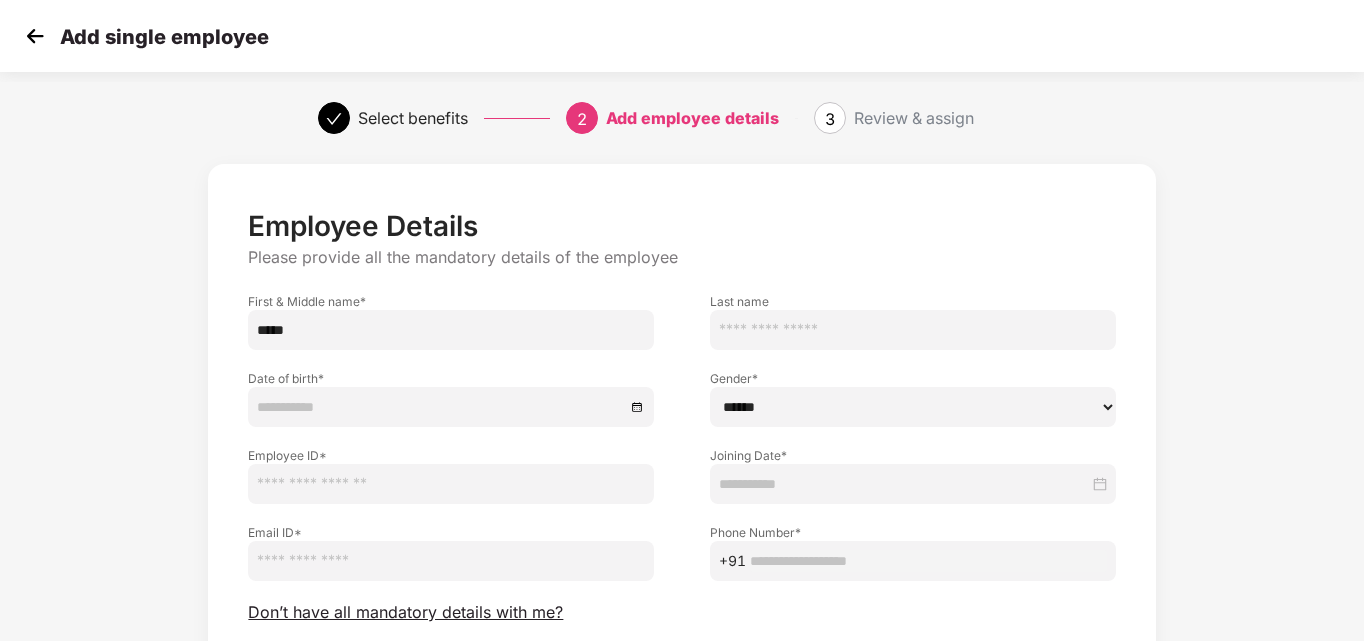 type on "*****" 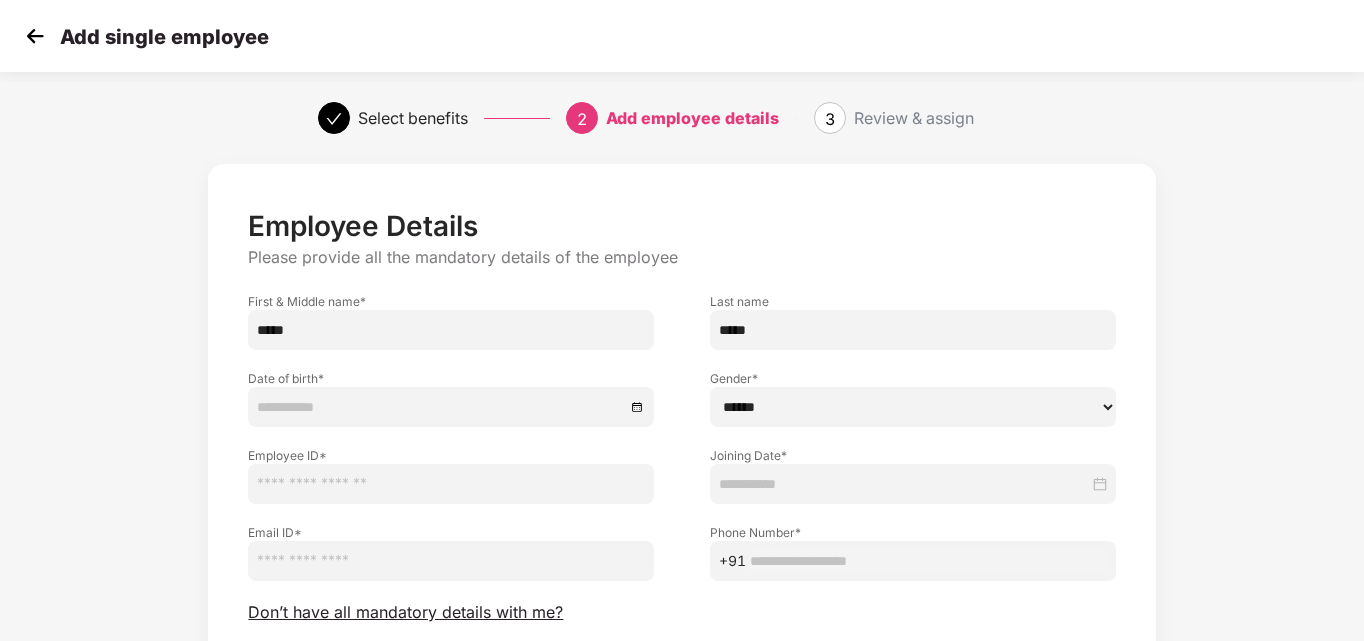 type on "*****" 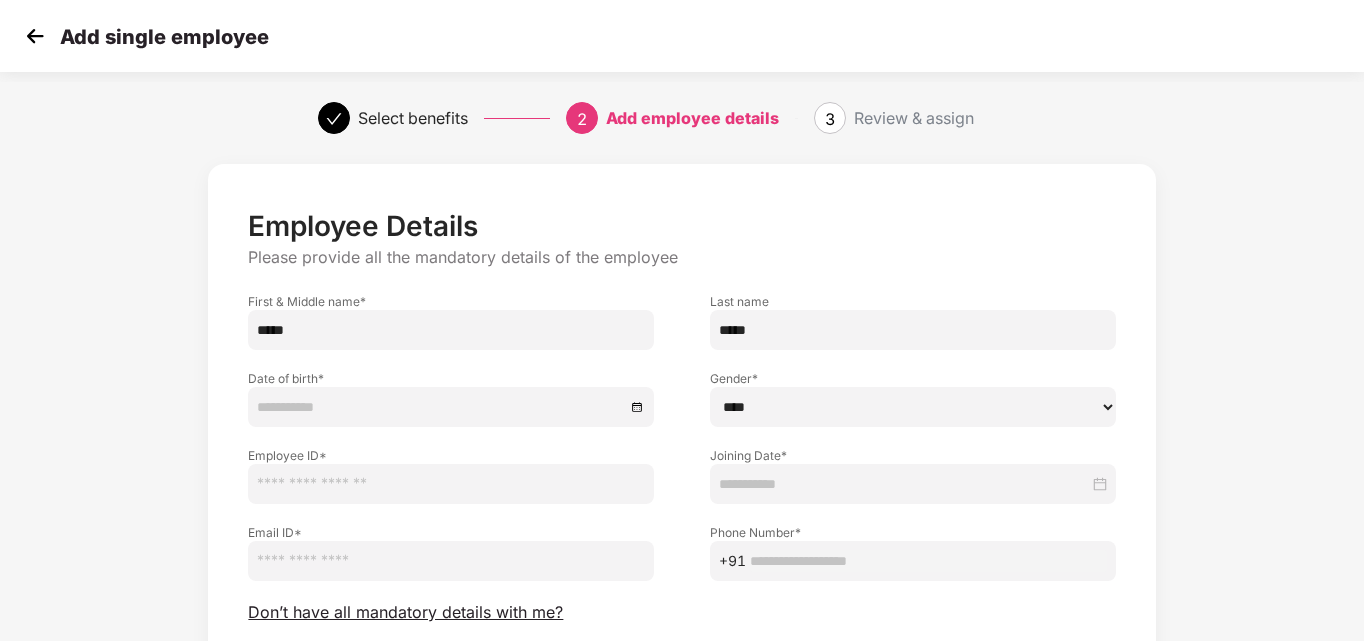 click on "****** **** ******" at bounding box center (913, 407) 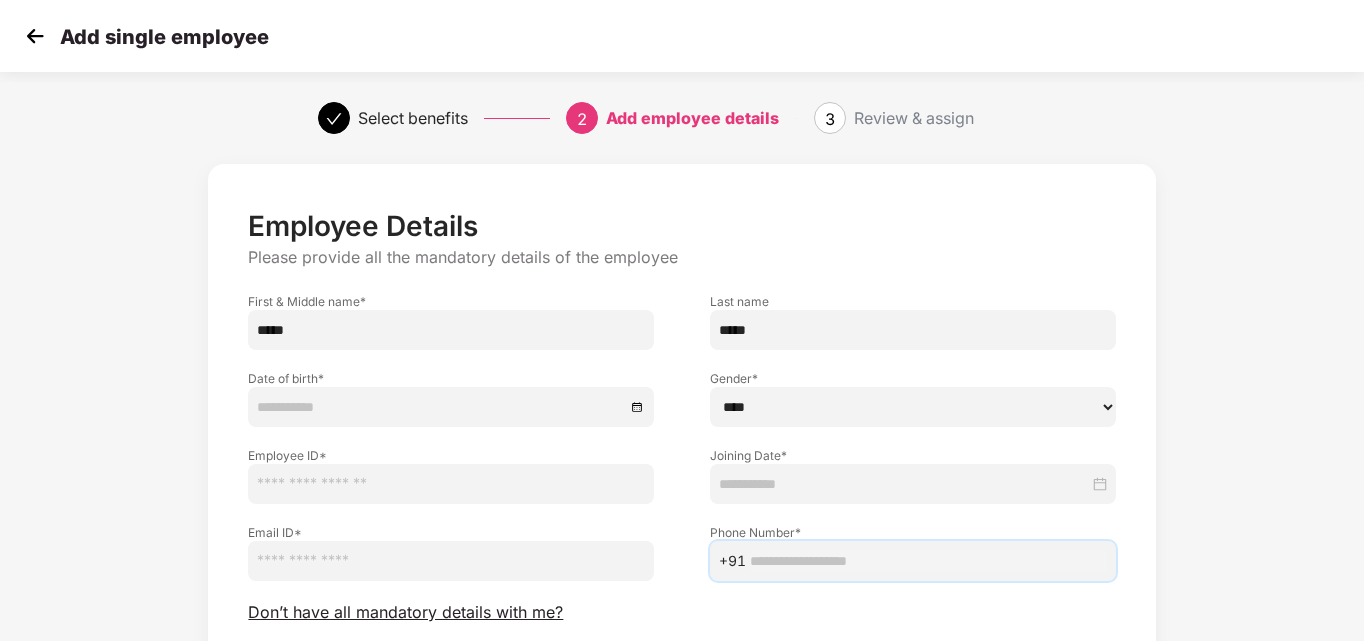 click at bounding box center [928, 561] 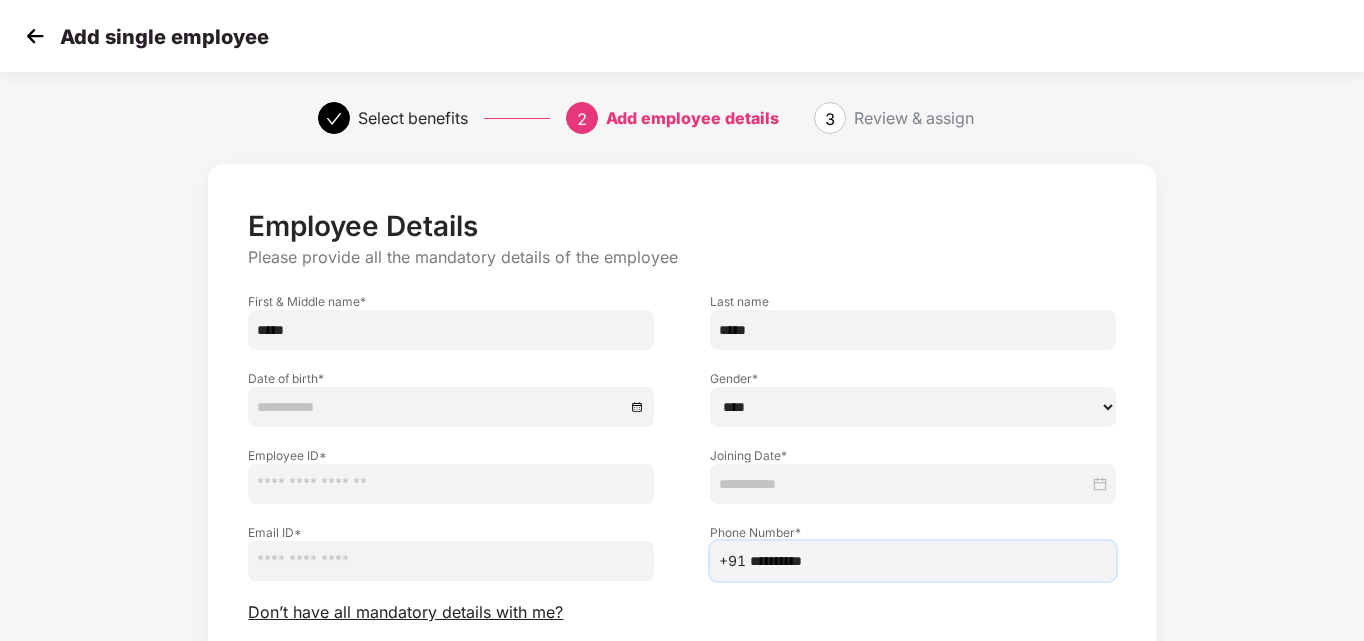 type on "**********" 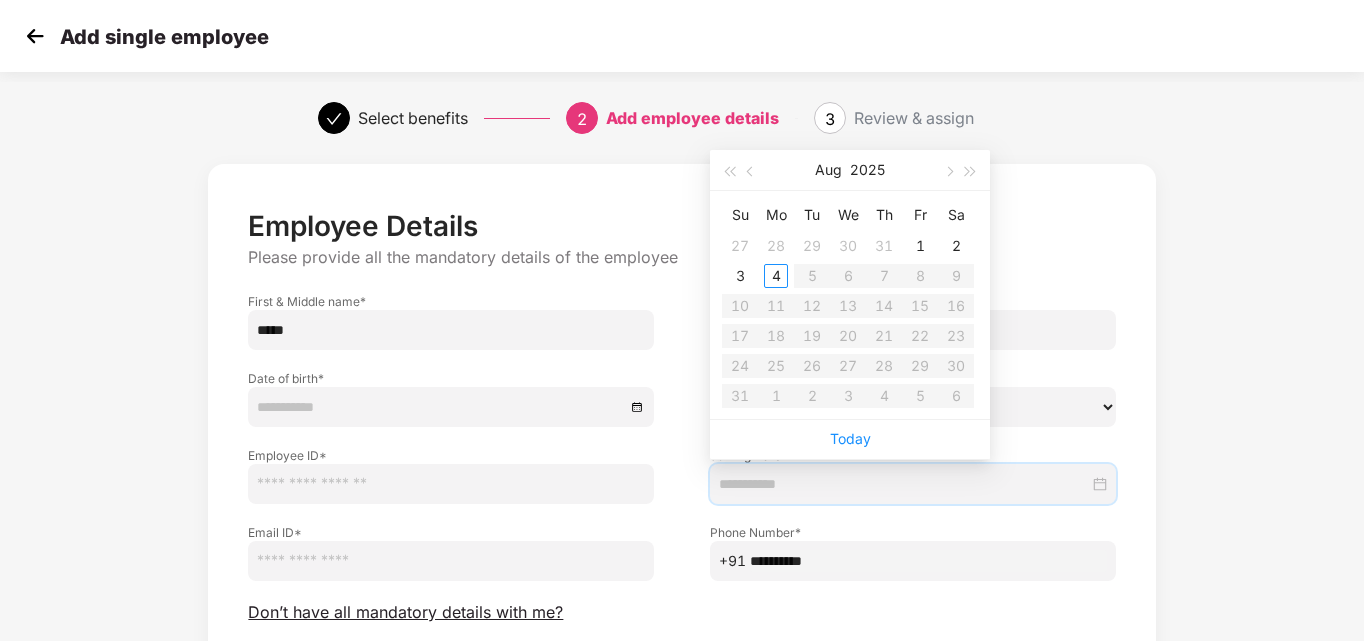 click at bounding box center (904, 484) 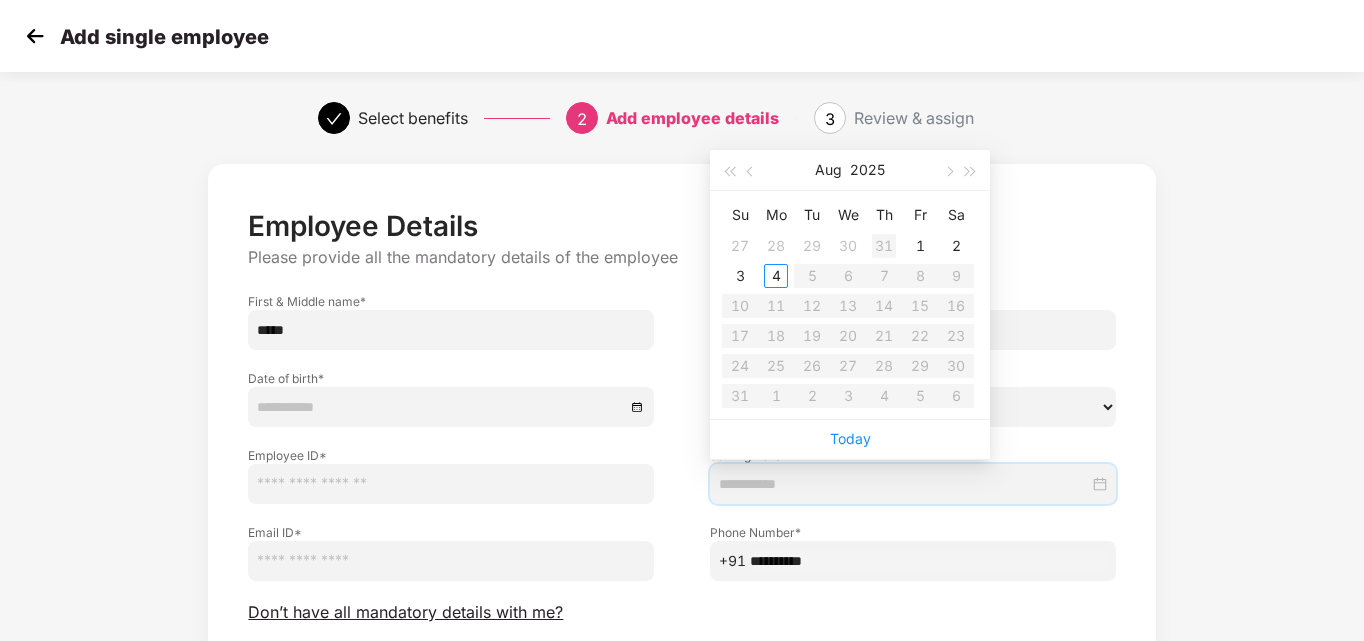 type on "**********" 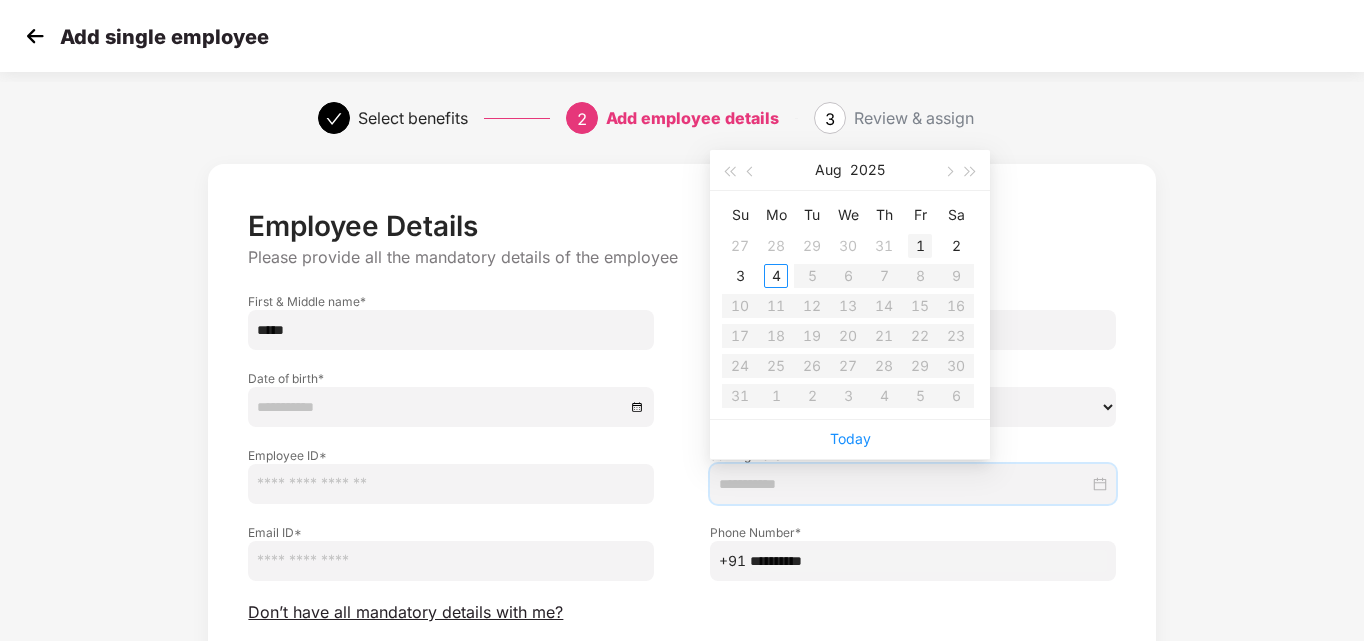 type on "**********" 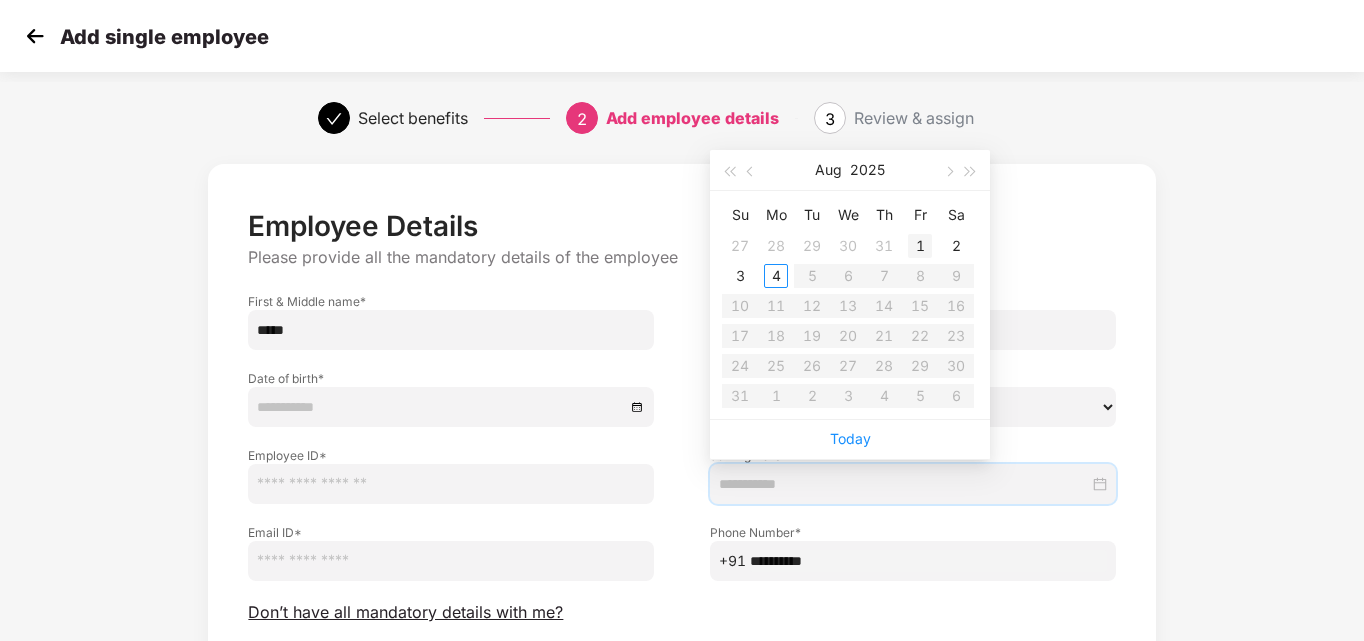 click on "1" at bounding box center [920, 246] 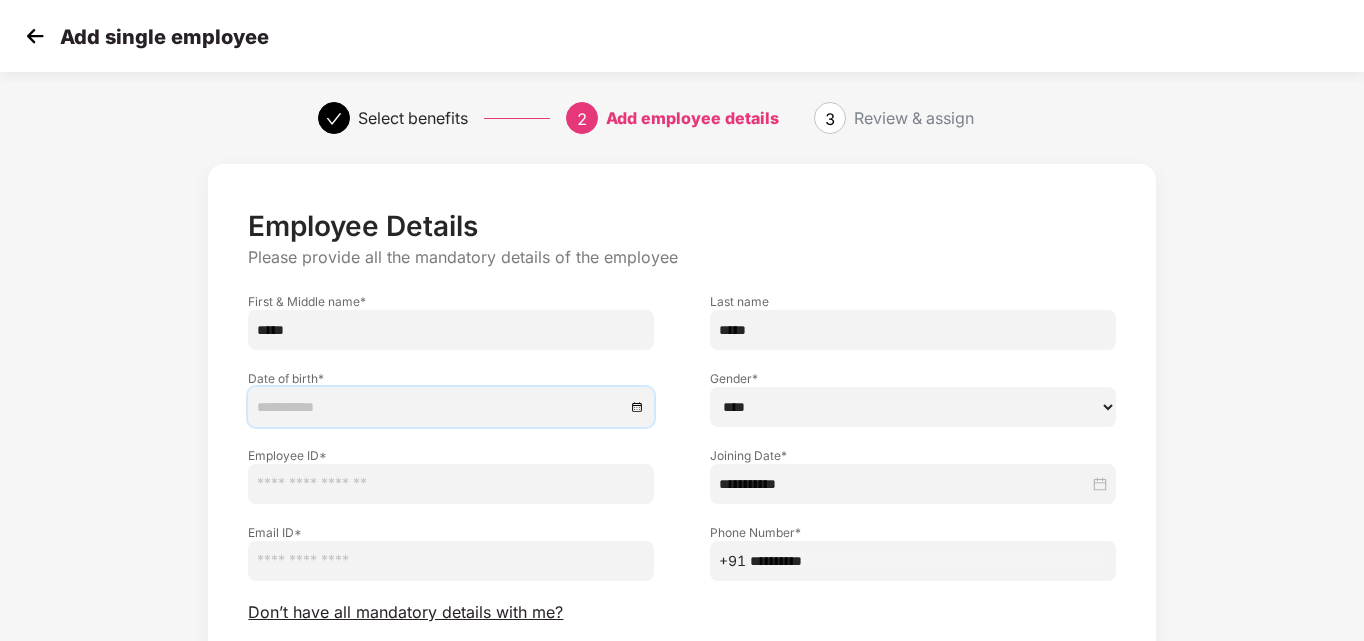 click at bounding box center [441, 407] 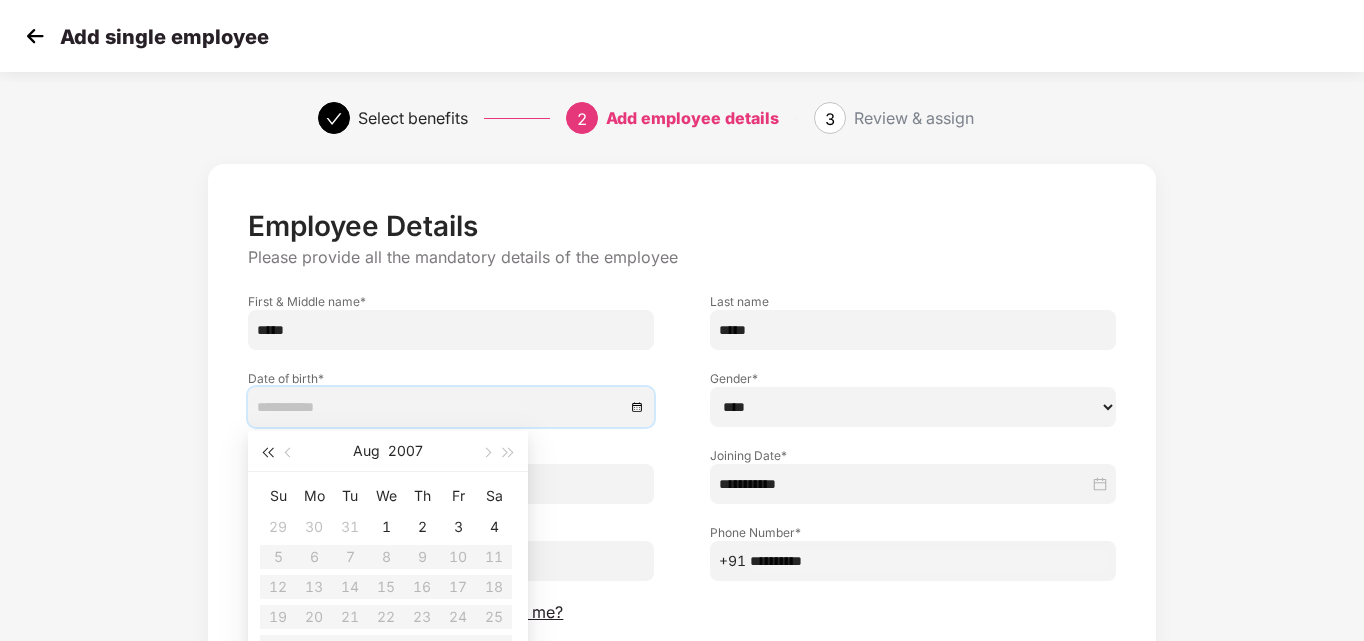 click at bounding box center (267, 453) 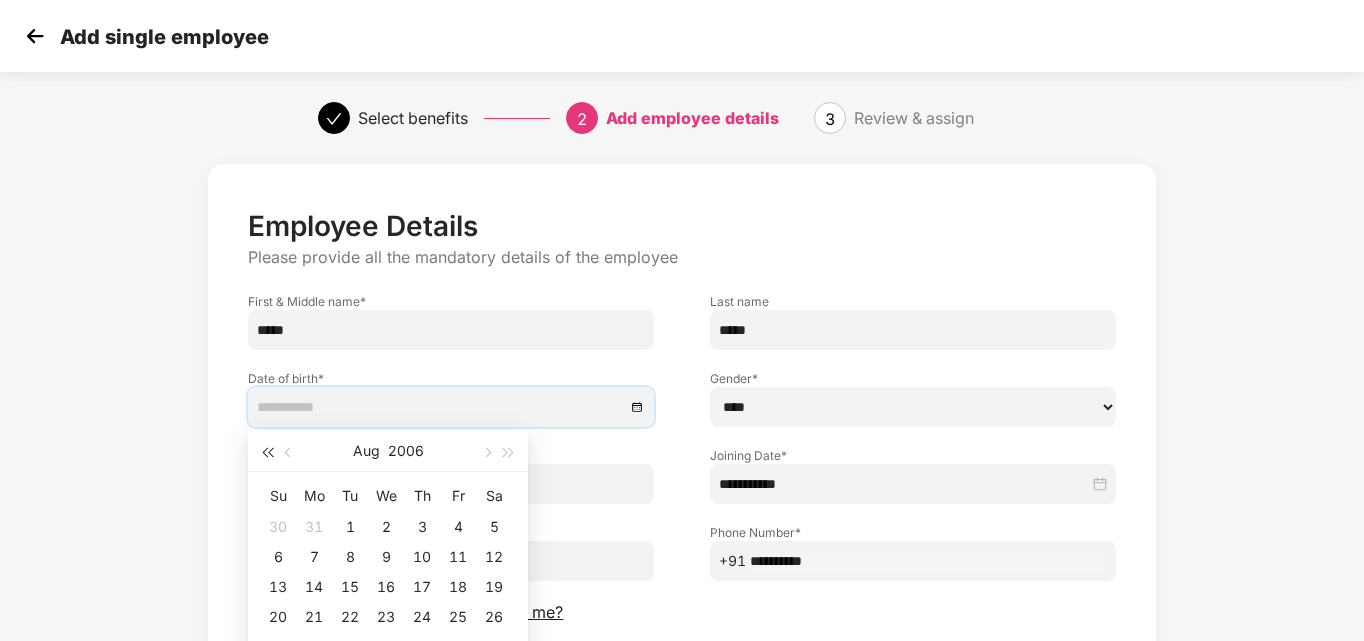 click at bounding box center [267, 453] 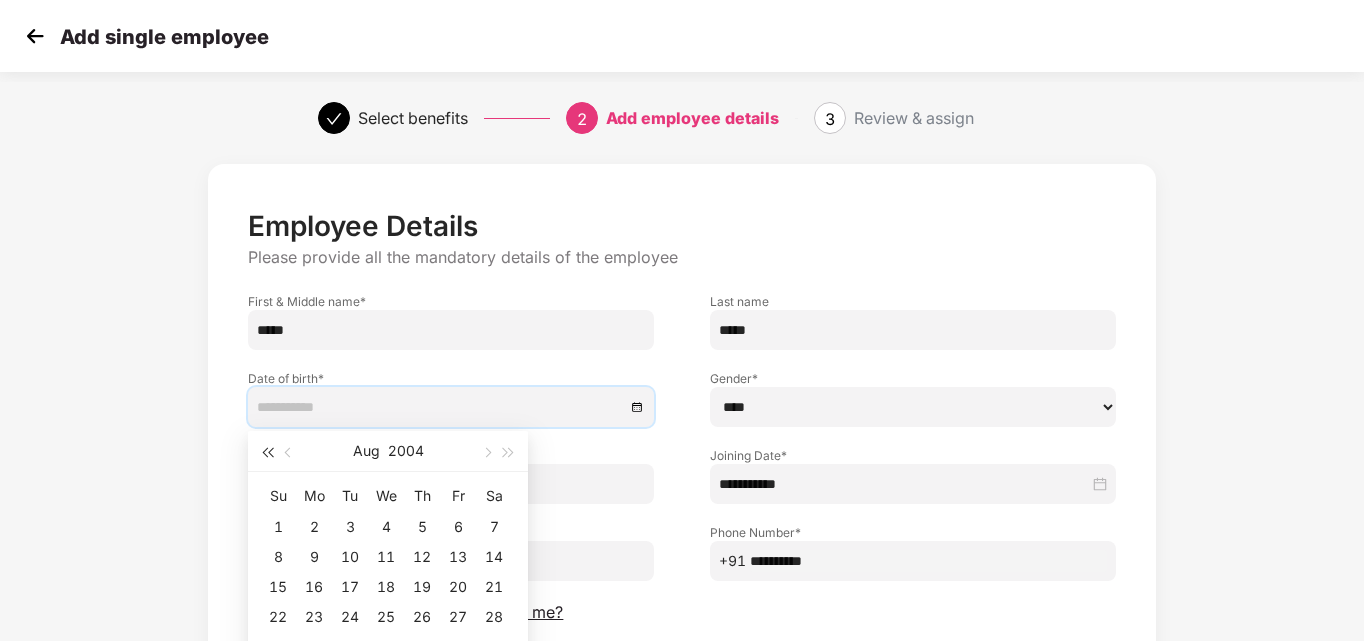 click at bounding box center (267, 453) 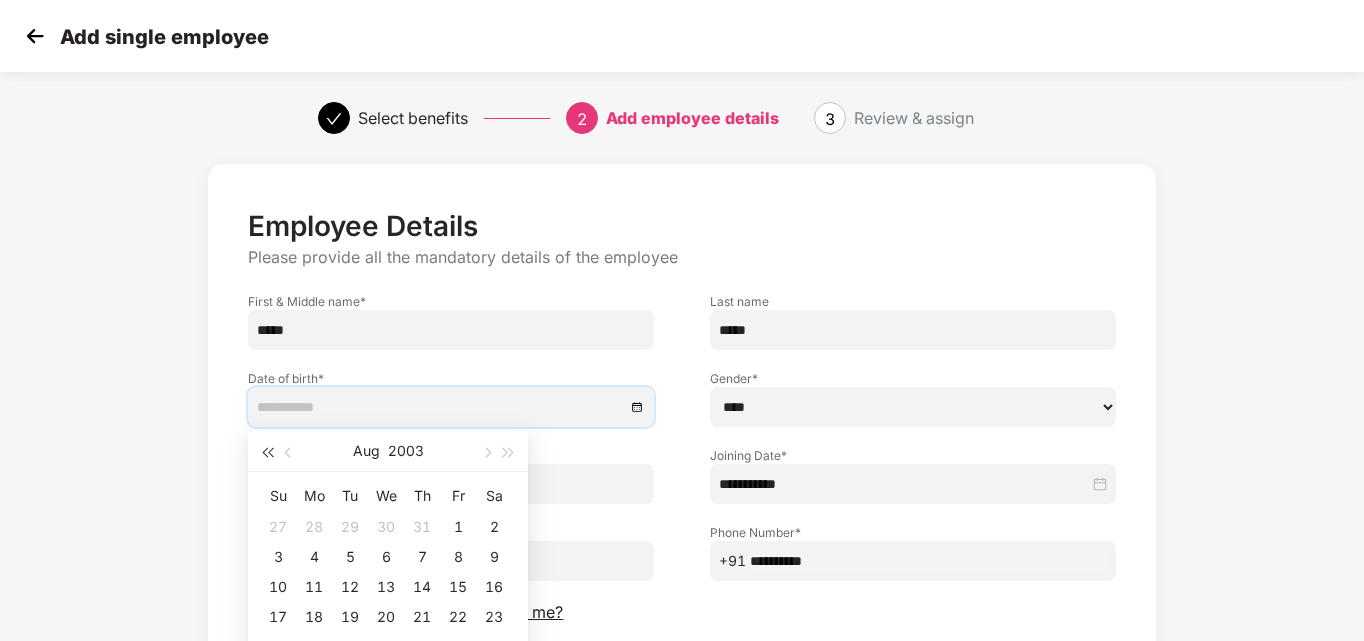 click at bounding box center (267, 453) 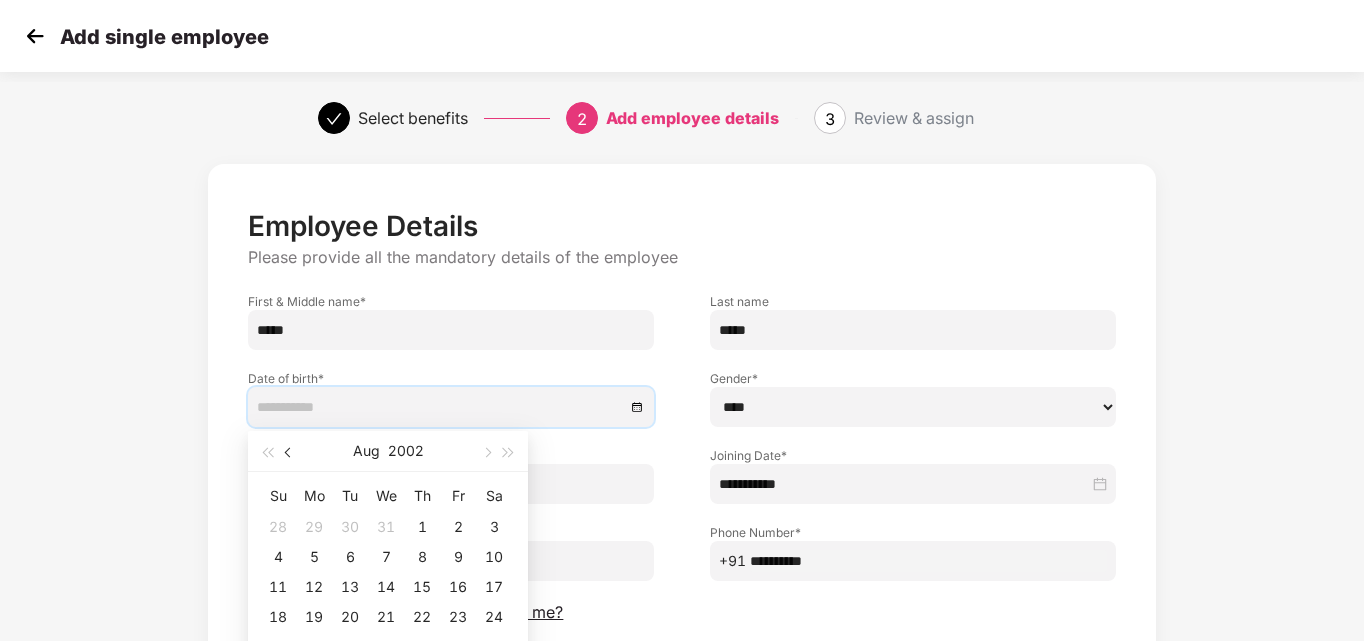 click at bounding box center (289, 451) 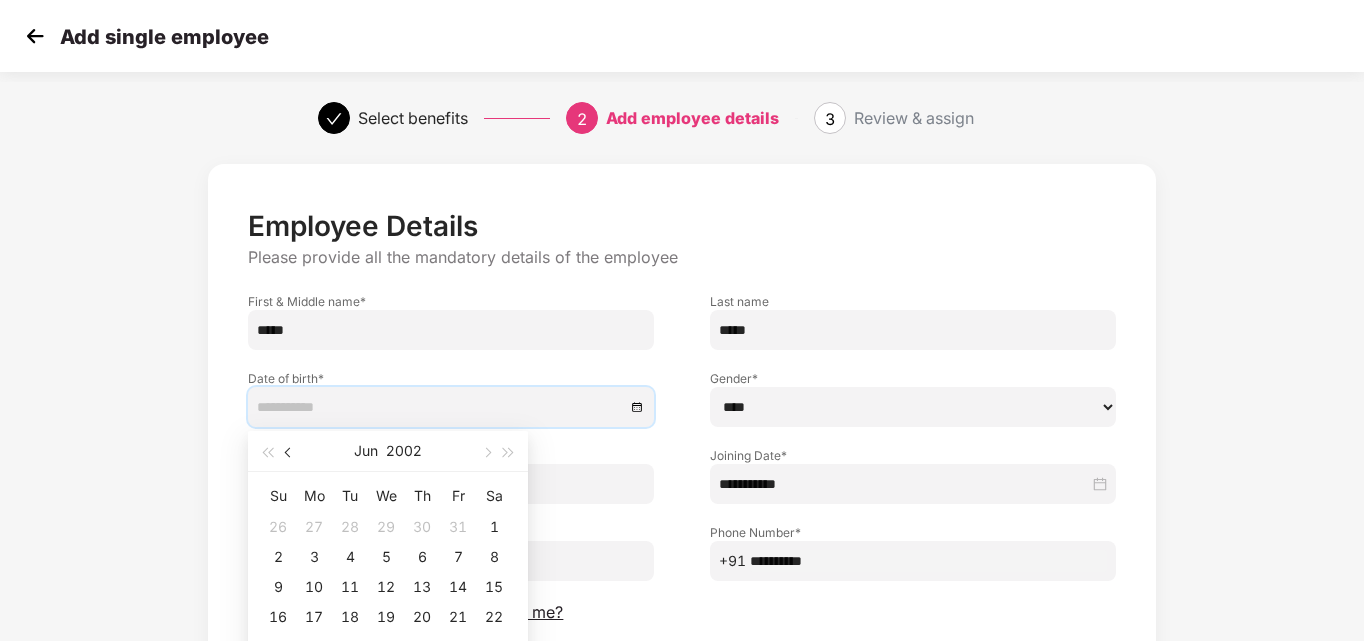 click at bounding box center [289, 451] 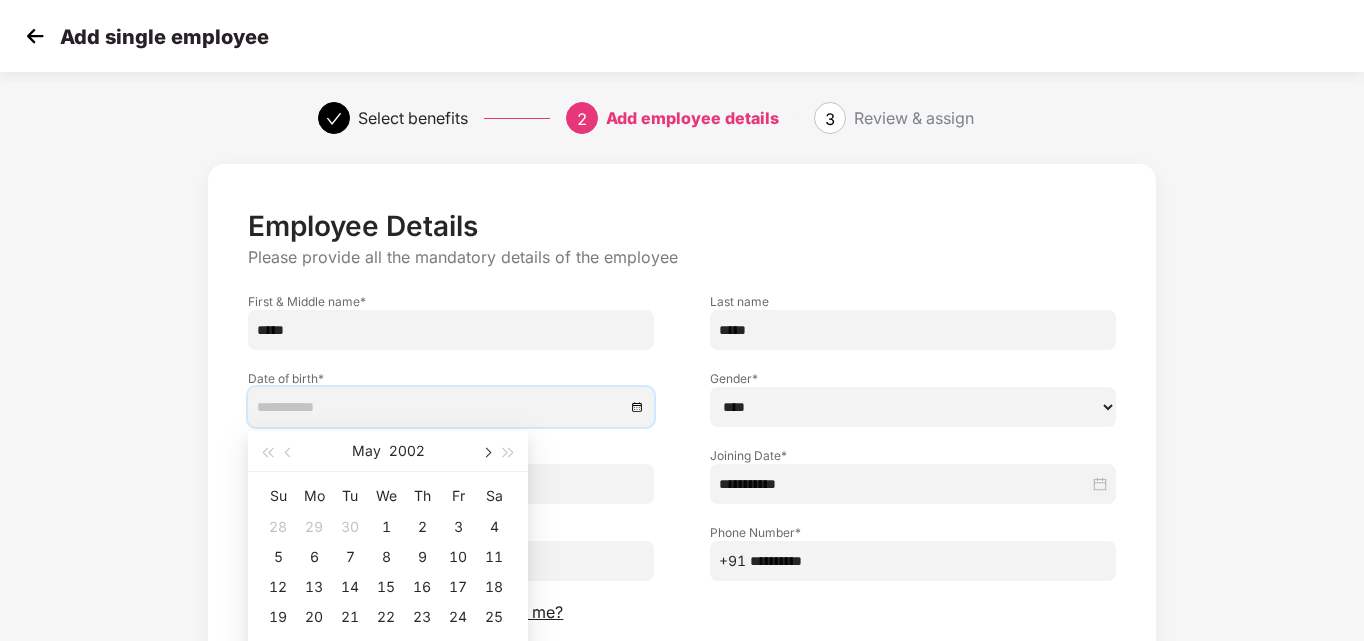 click at bounding box center [486, 451] 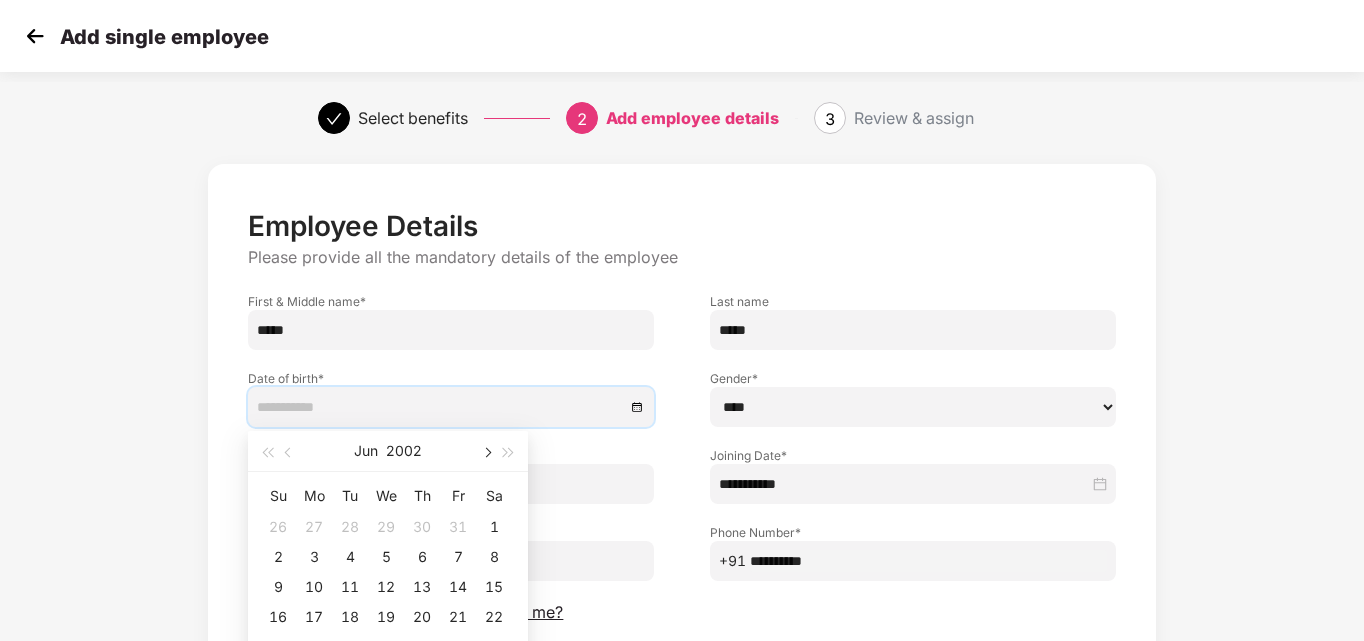 click at bounding box center (486, 451) 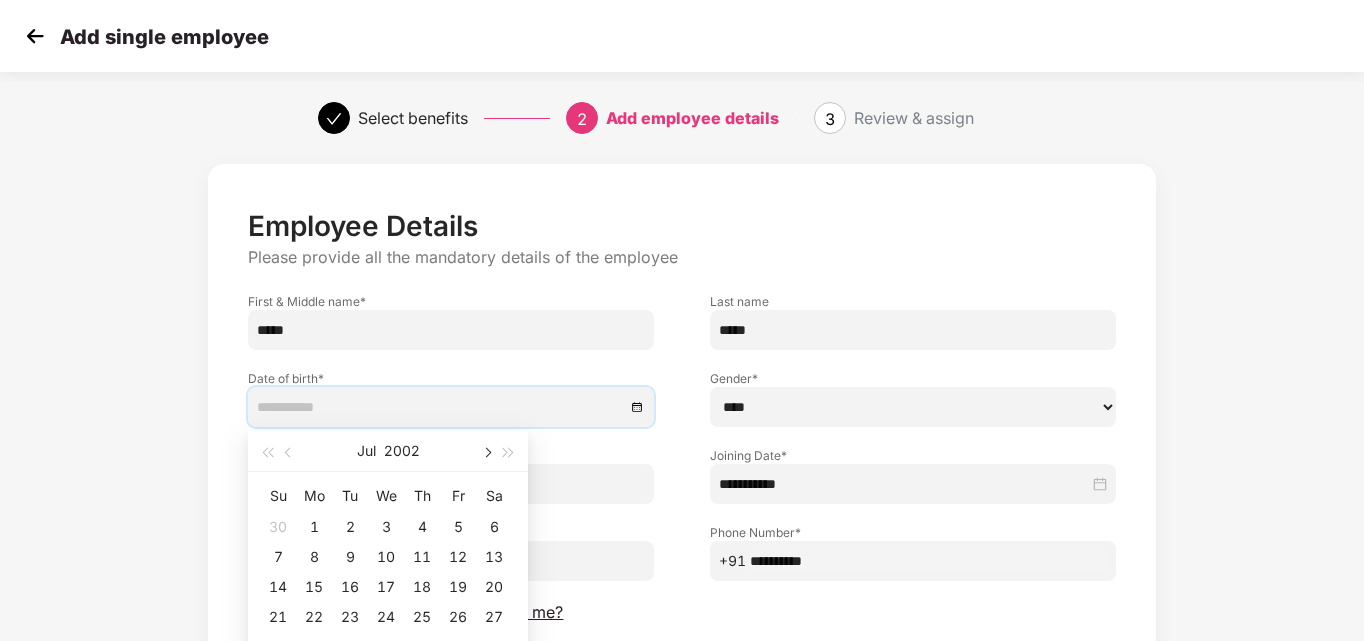 click at bounding box center [486, 451] 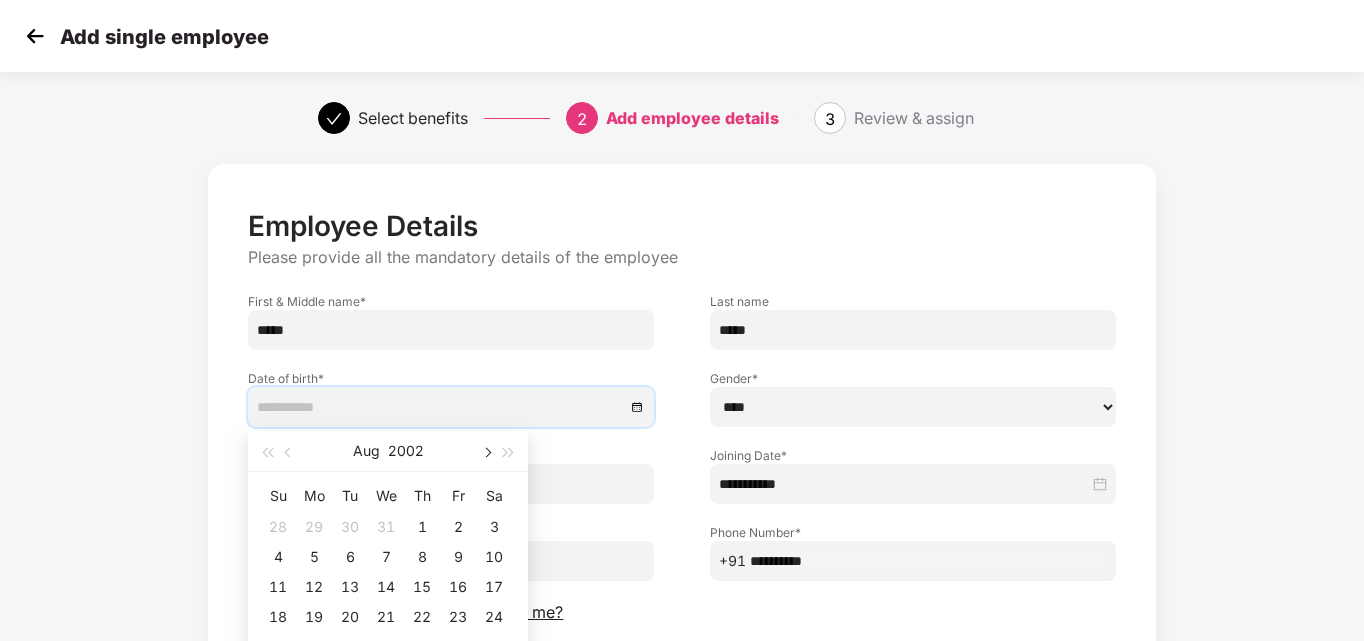 click at bounding box center [486, 451] 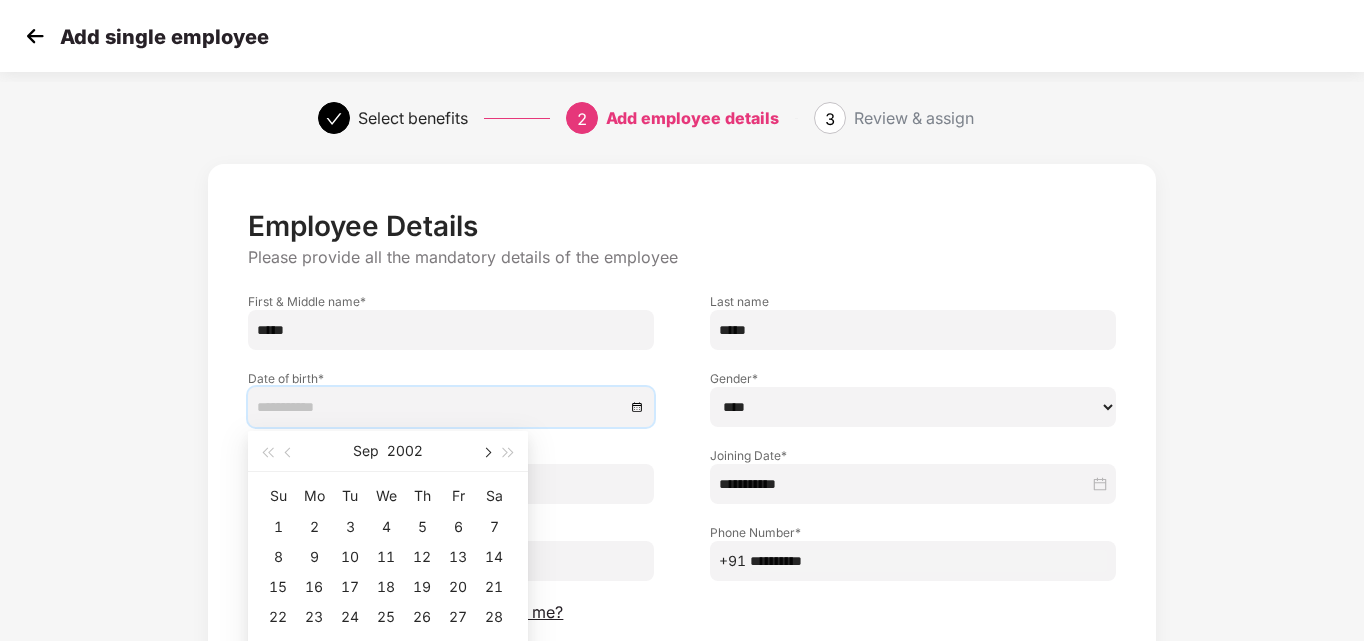 click at bounding box center [486, 451] 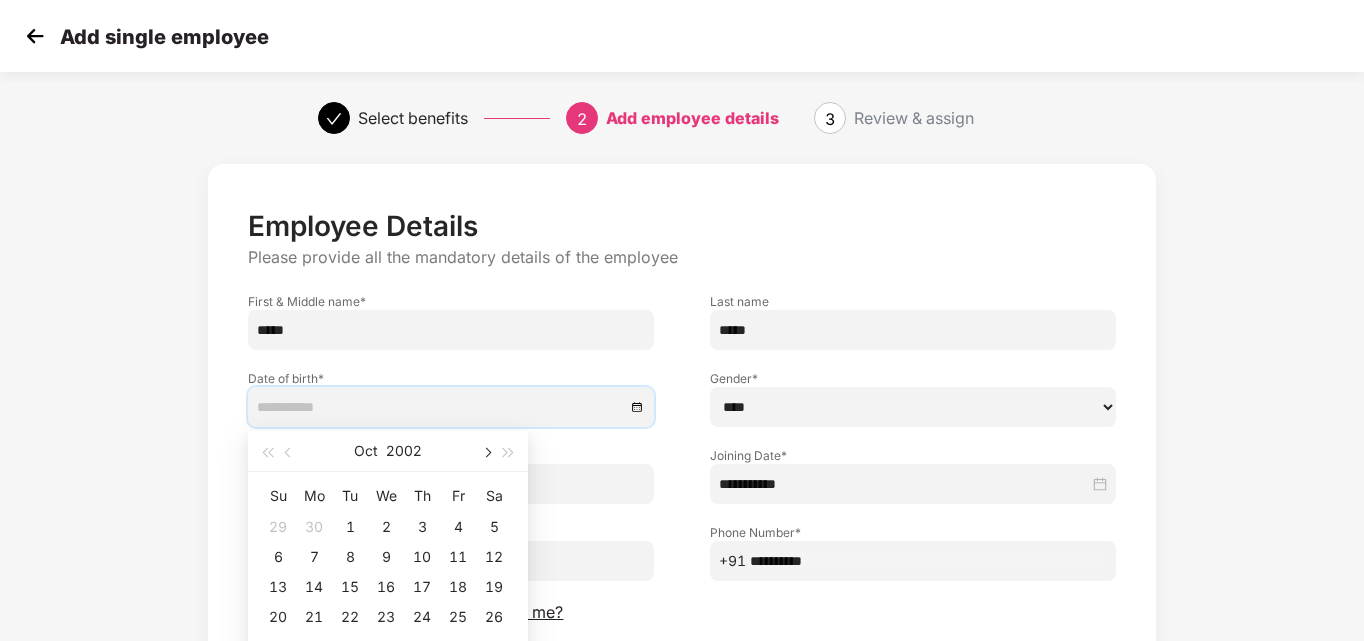 click at bounding box center [486, 451] 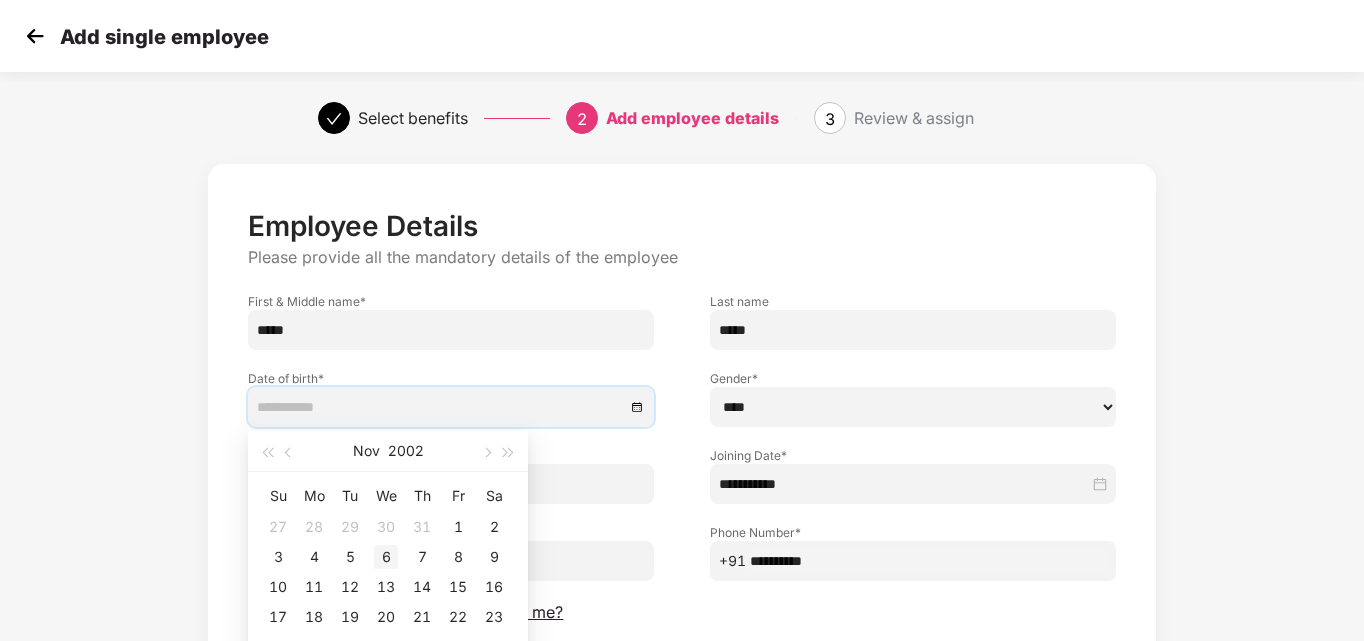scroll, scrollTop: 62, scrollLeft: 0, axis: vertical 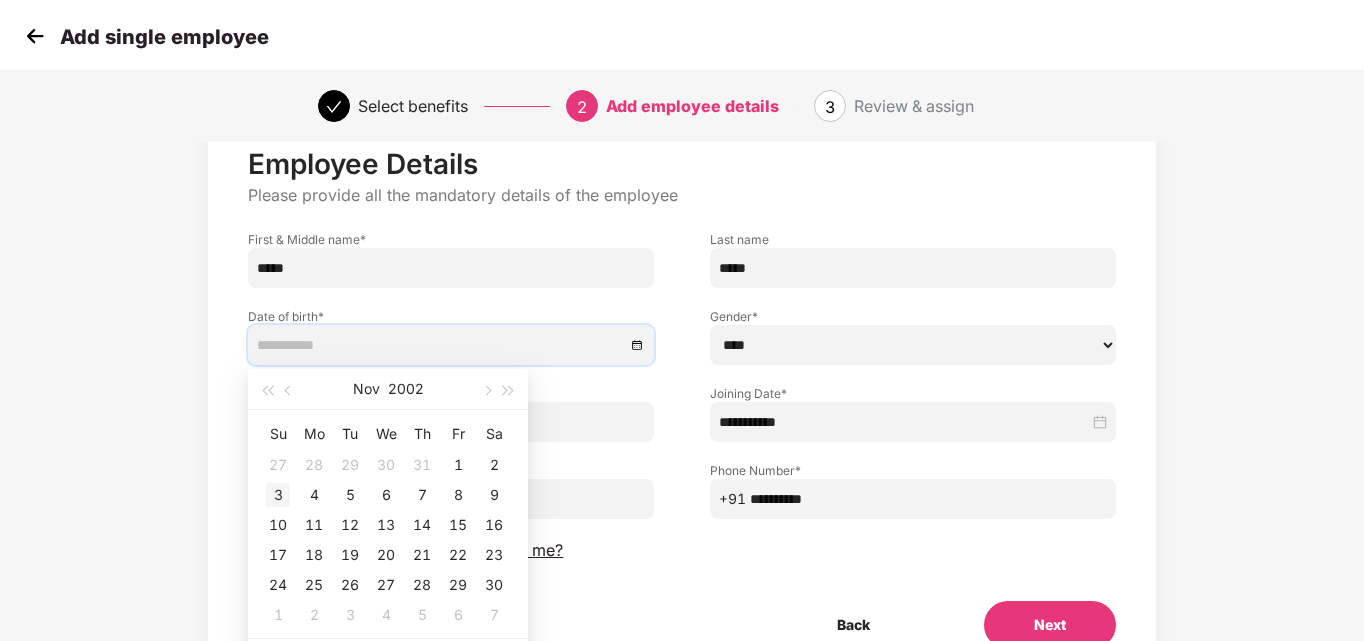 type on "**********" 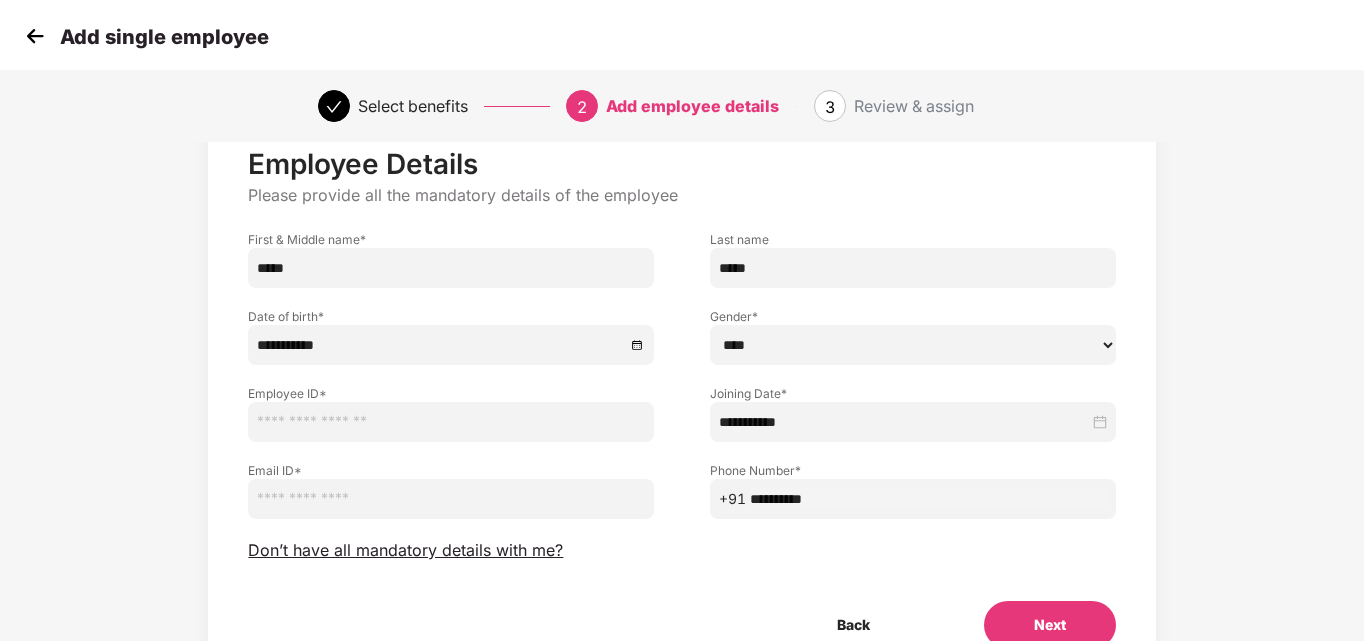 click at bounding box center (451, 499) 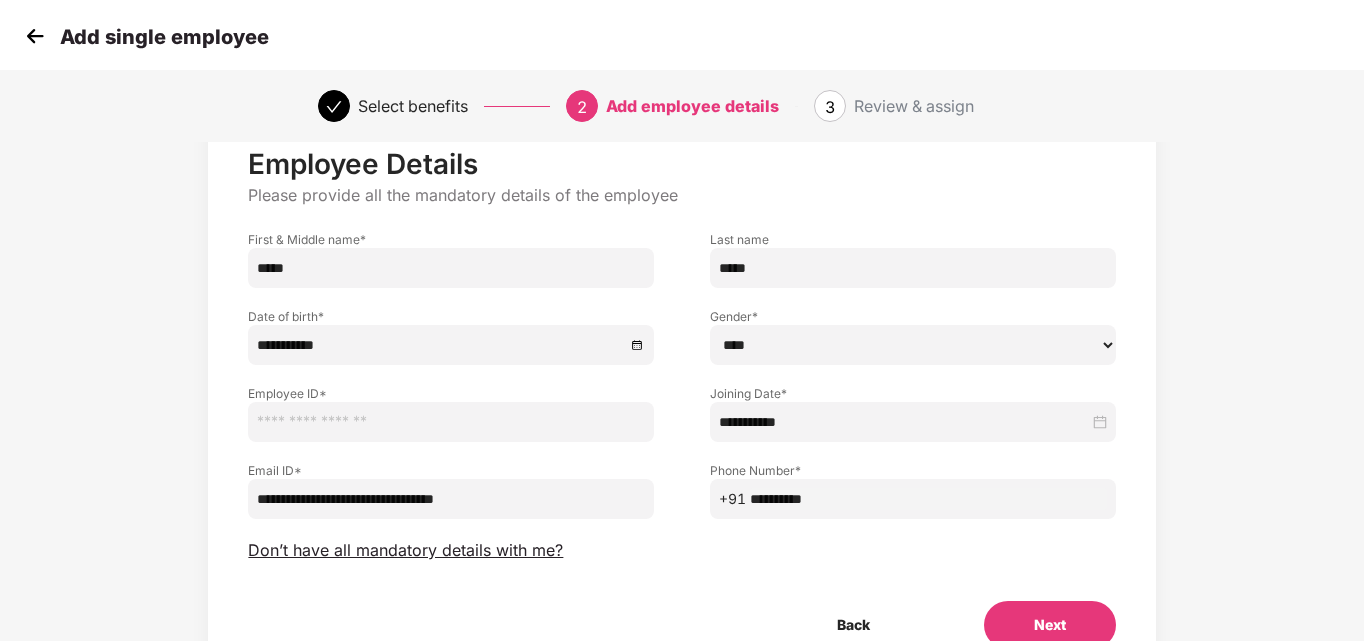 type on "**********" 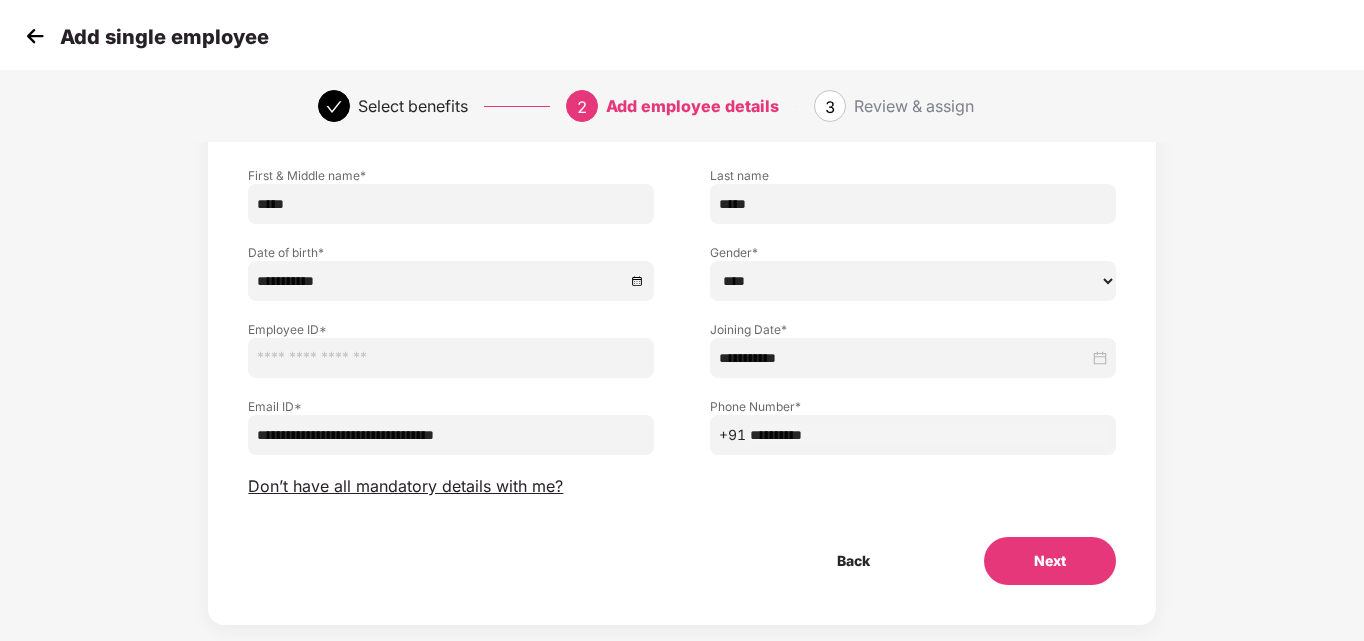 scroll, scrollTop: 160, scrollLeft: 0, axis: vertical 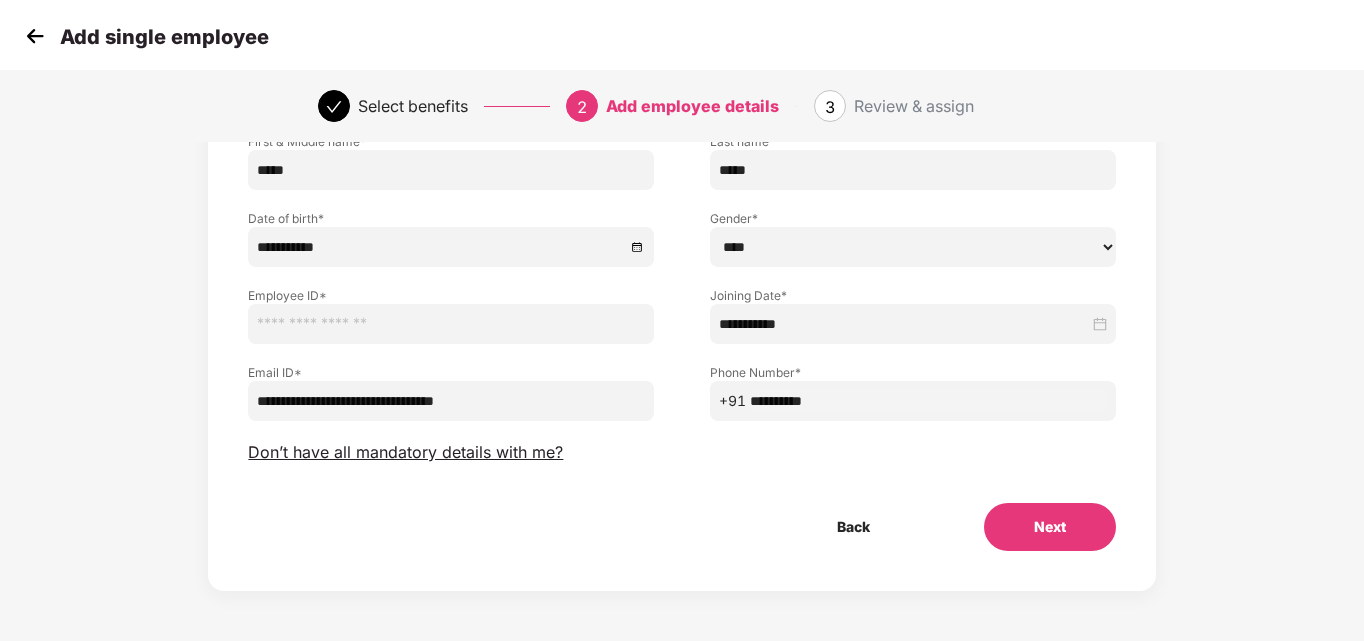 click at bounding box center [451, 324] 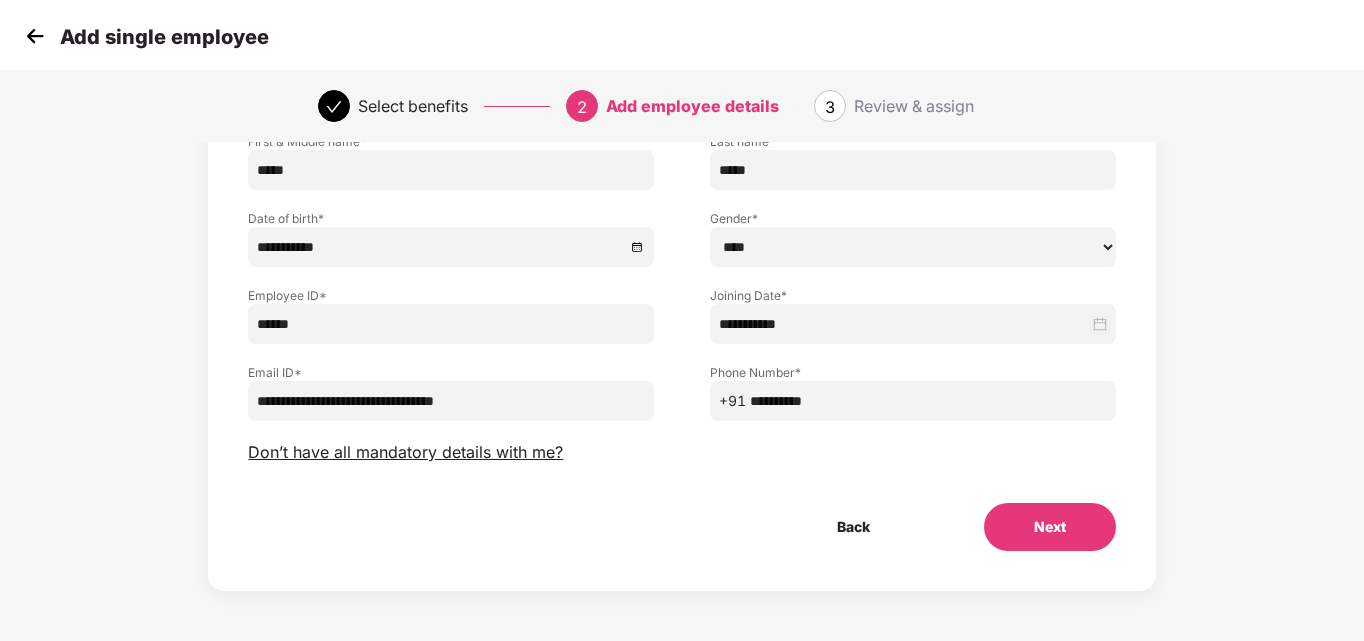 type on "******" 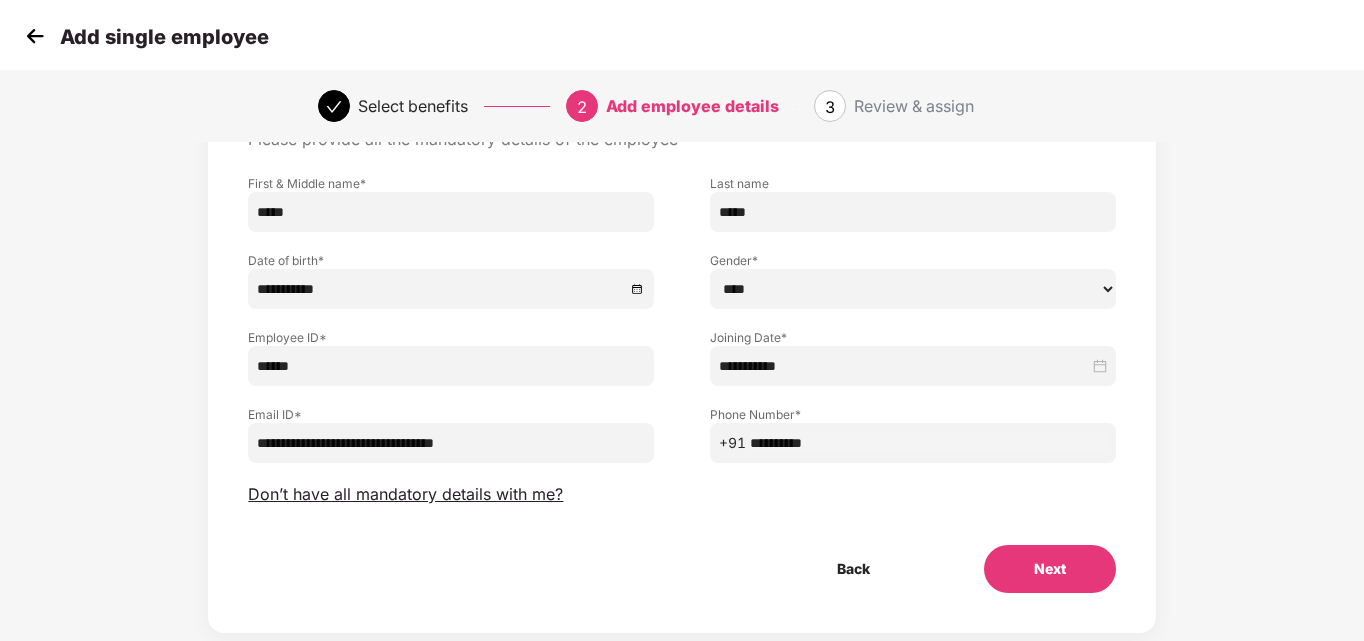 scroll, scrollTop: 117, scrollLeft: 0, axis: vertical 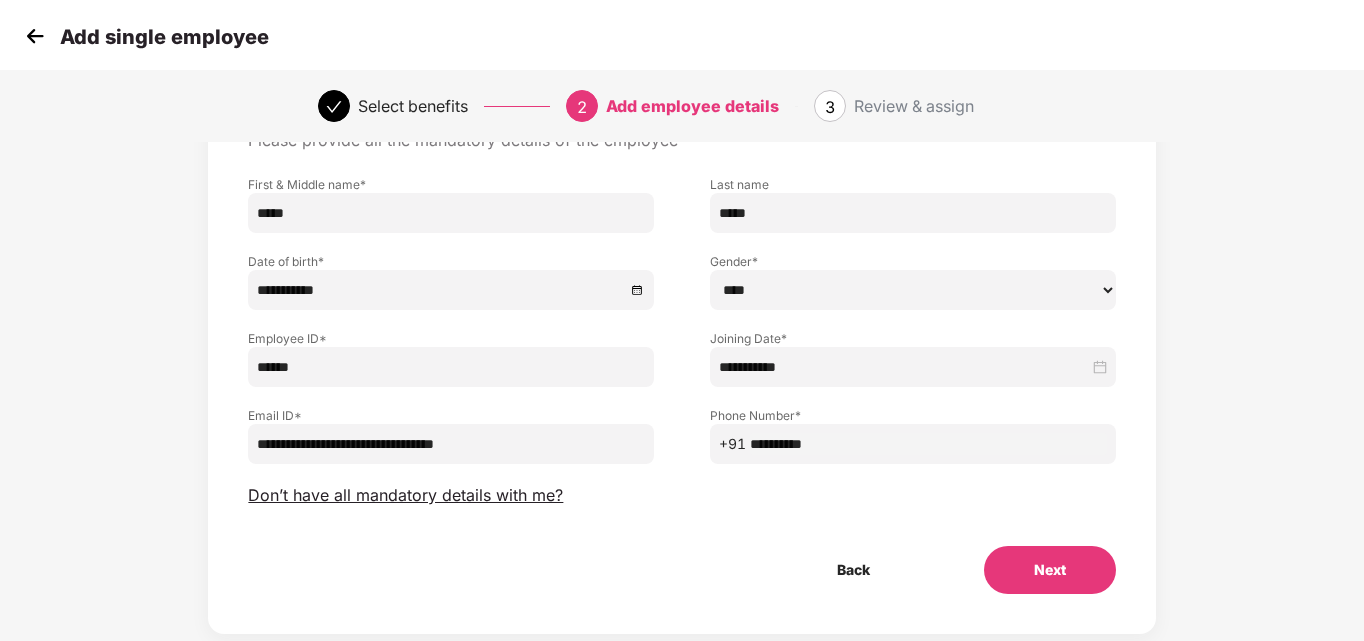 click on "Next" at bounding box center (1050, 570) 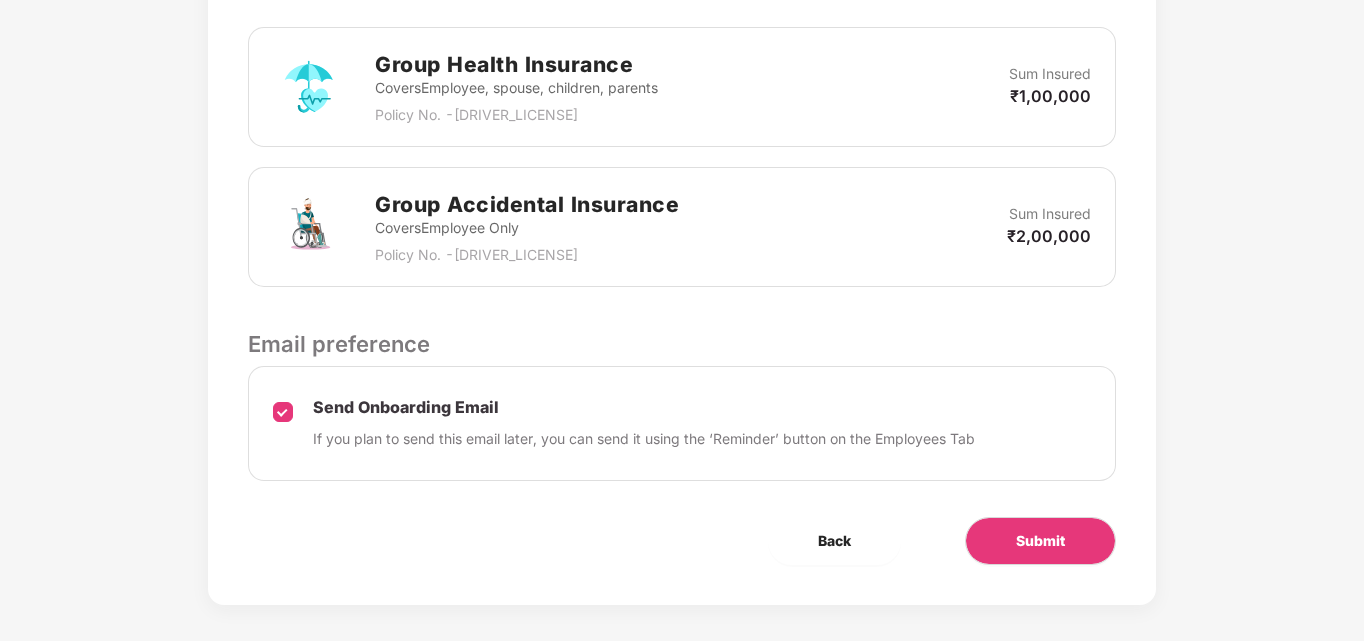 scroll, scrollTop: 746, scrollLeft: 0, axis: vertical 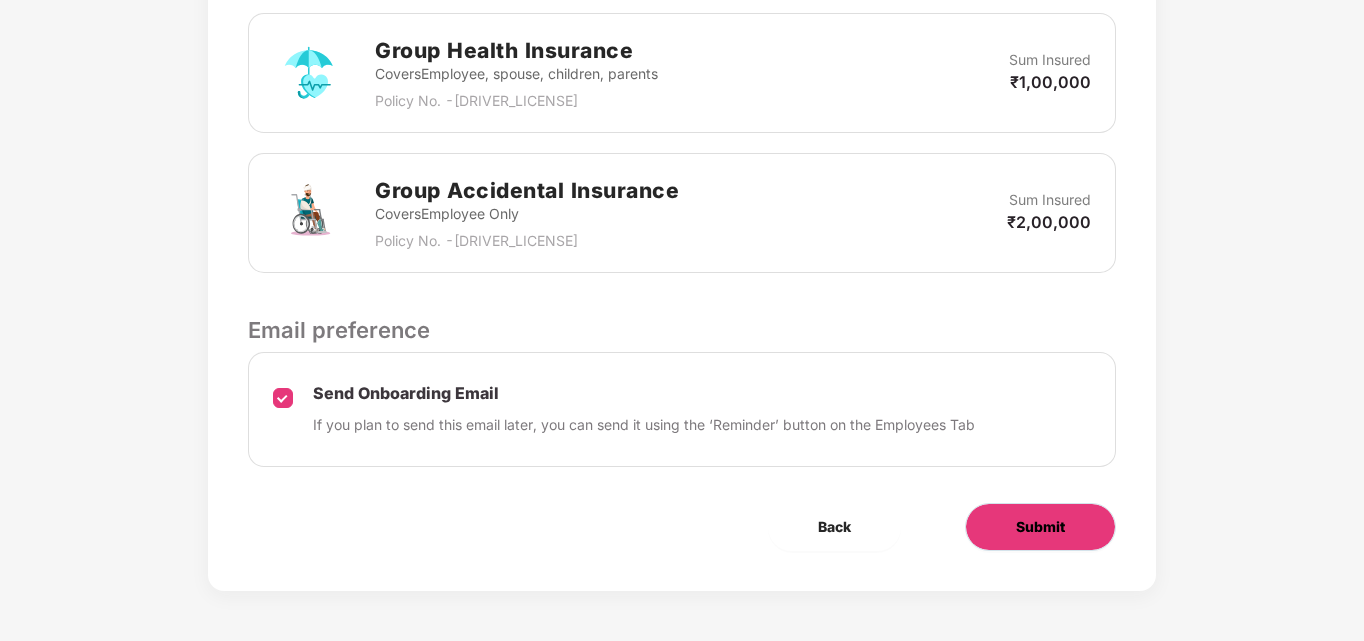 click on "Submit" at bounding box center [1040, 527] 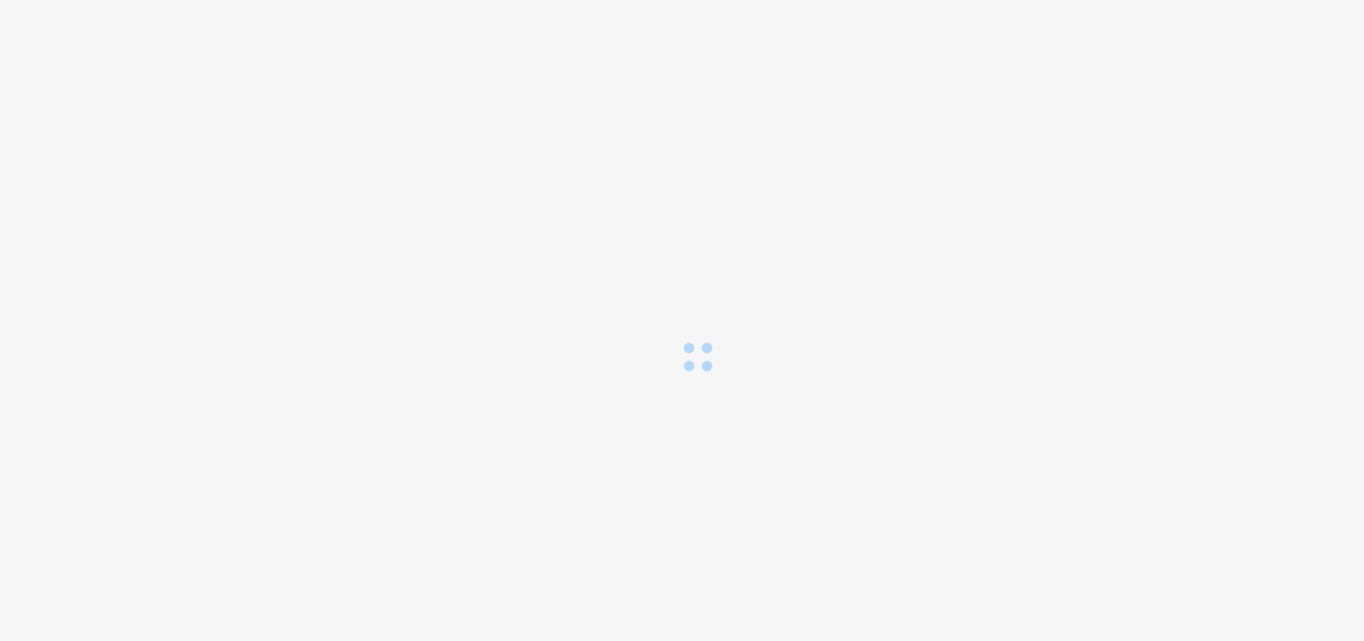 scroll, scrollTop: 0, scrollLeft: 0, axis: both 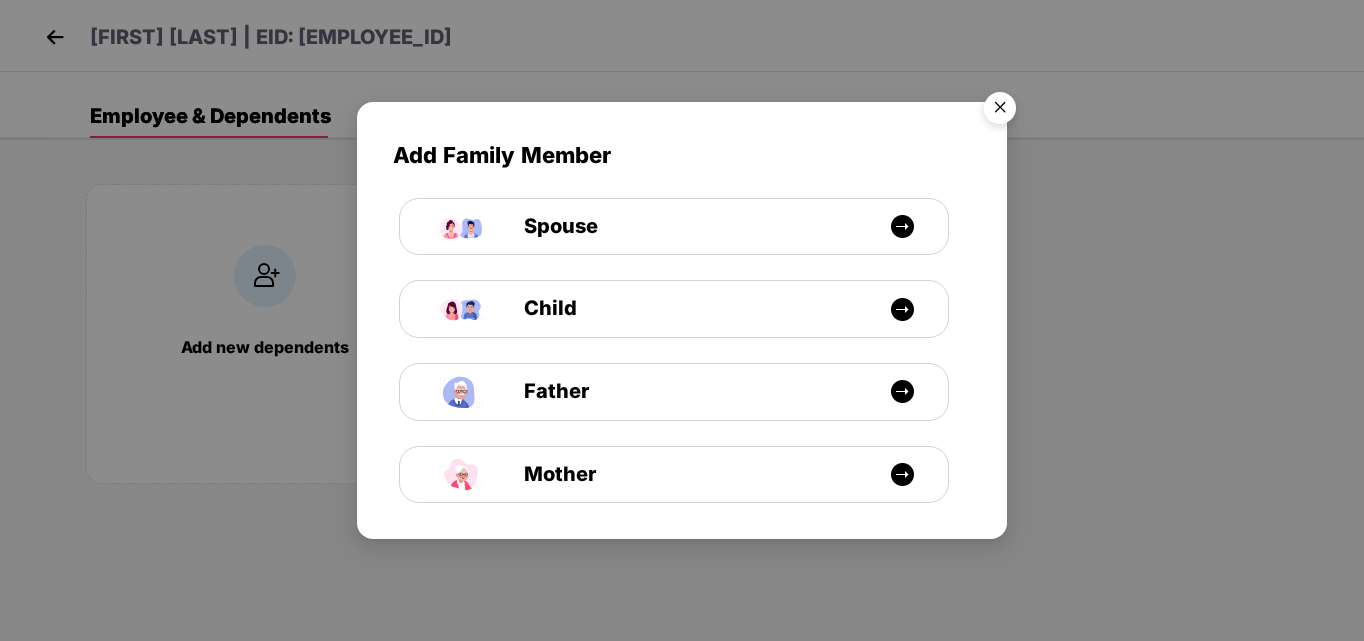 click at bounding box center [1000, 111] 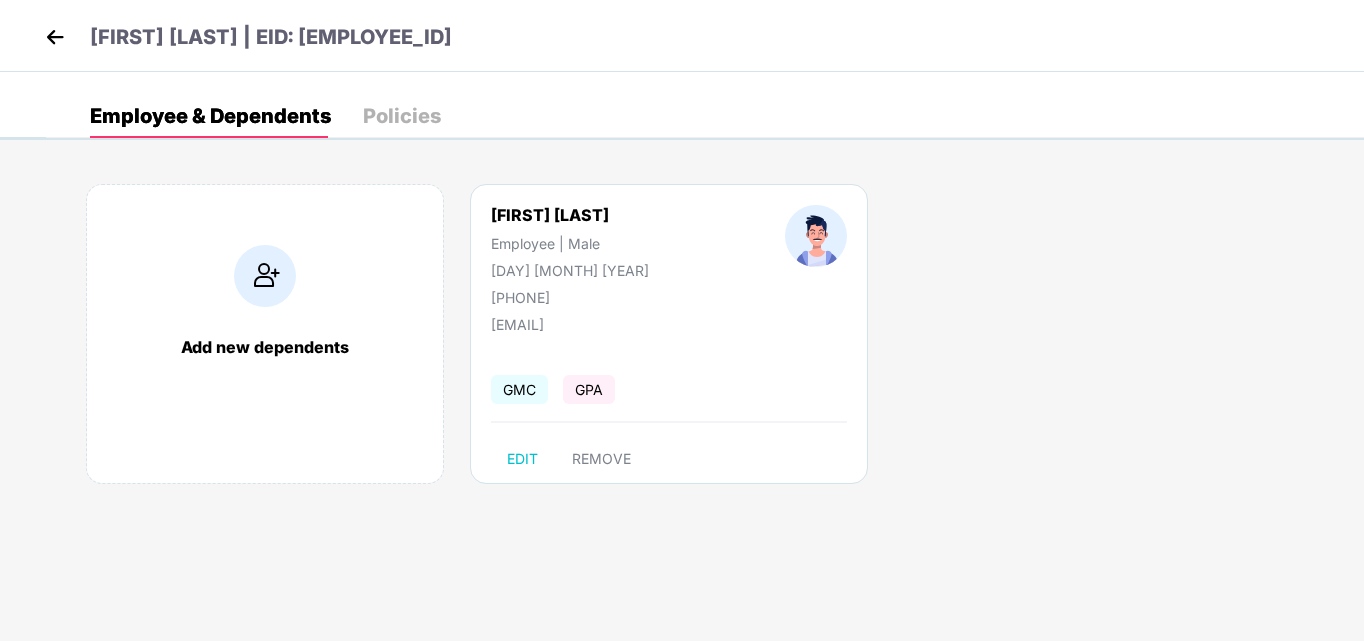 click at bounding box center [55, 37] 